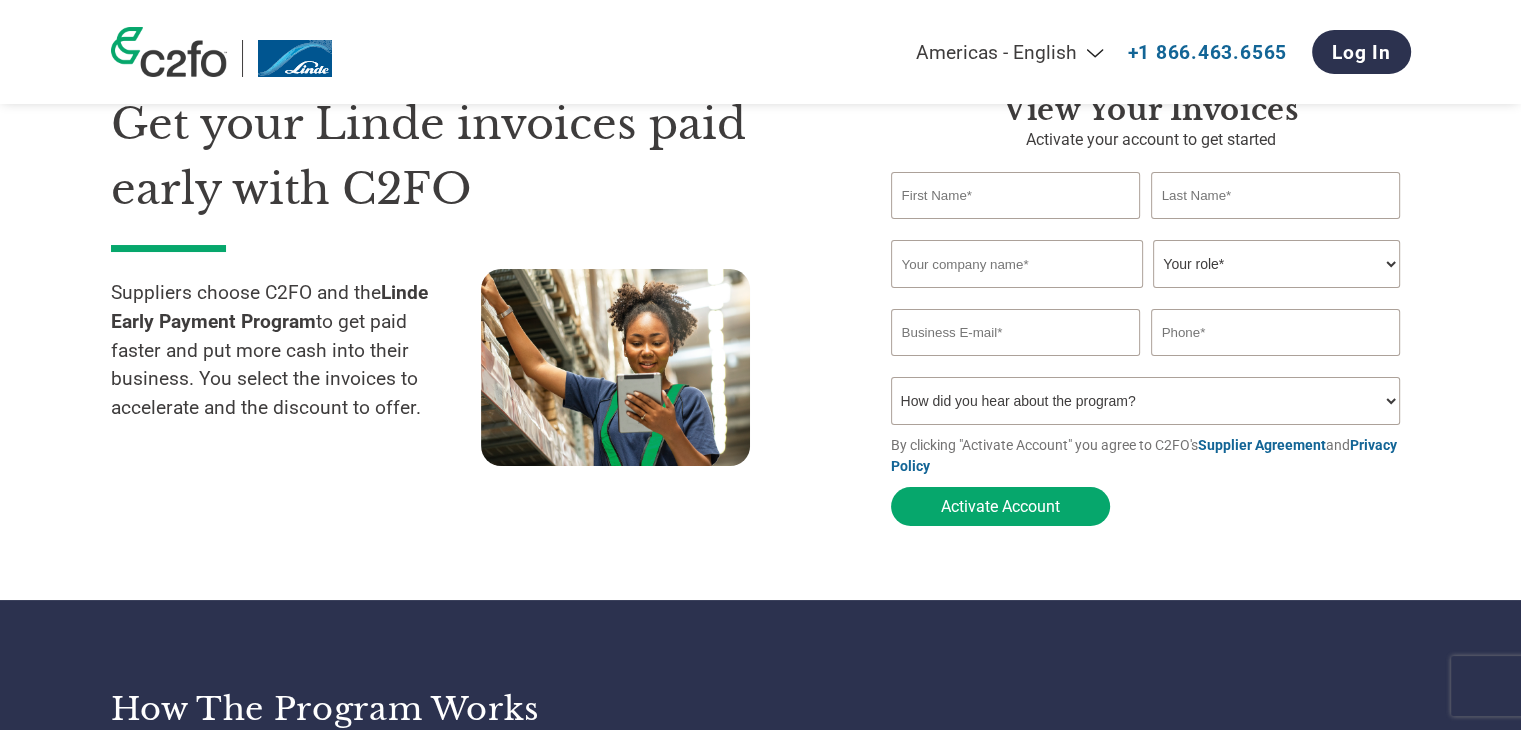 scroll, scrollTop: 100, scrollLeft: 0, axis: vertical 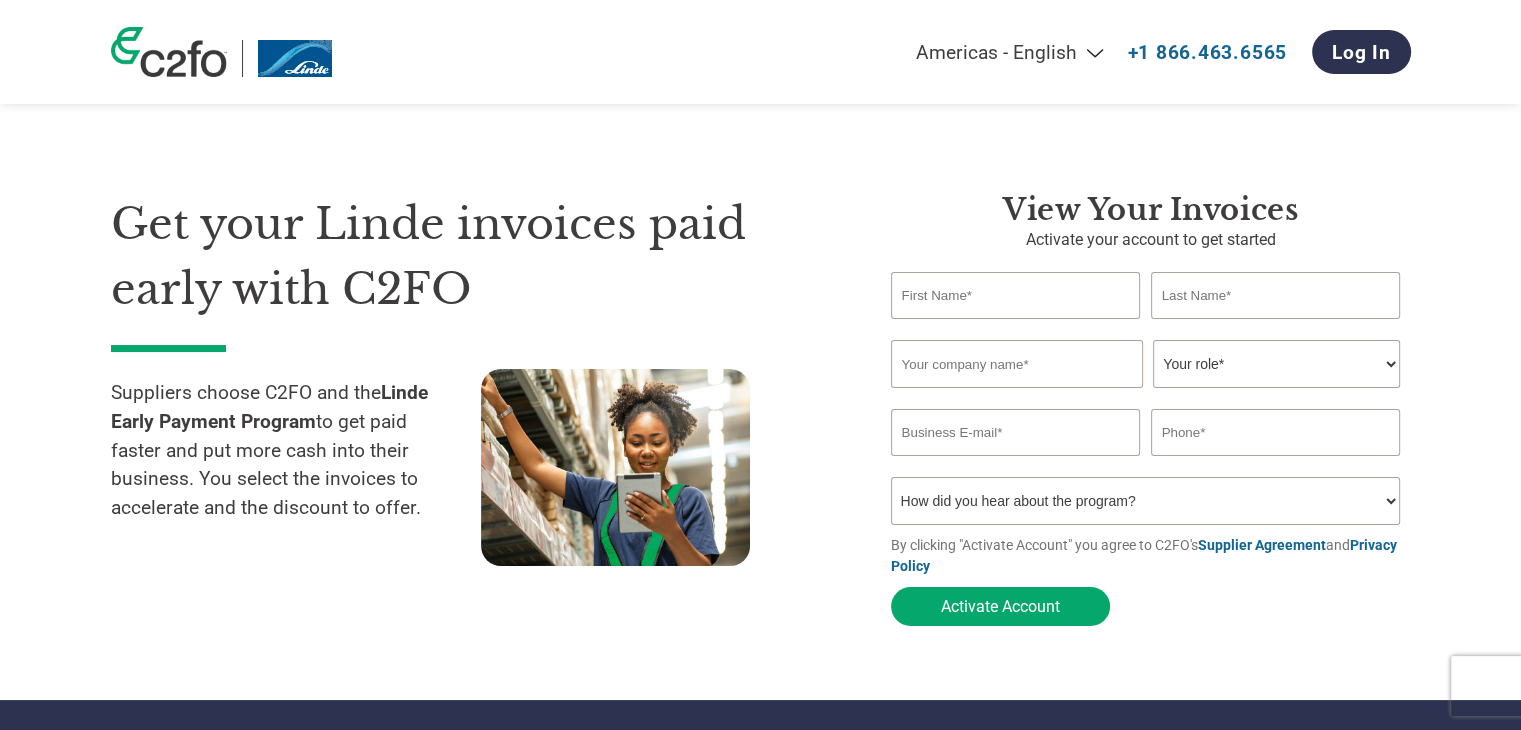 click at bounding box center (1016, 295) 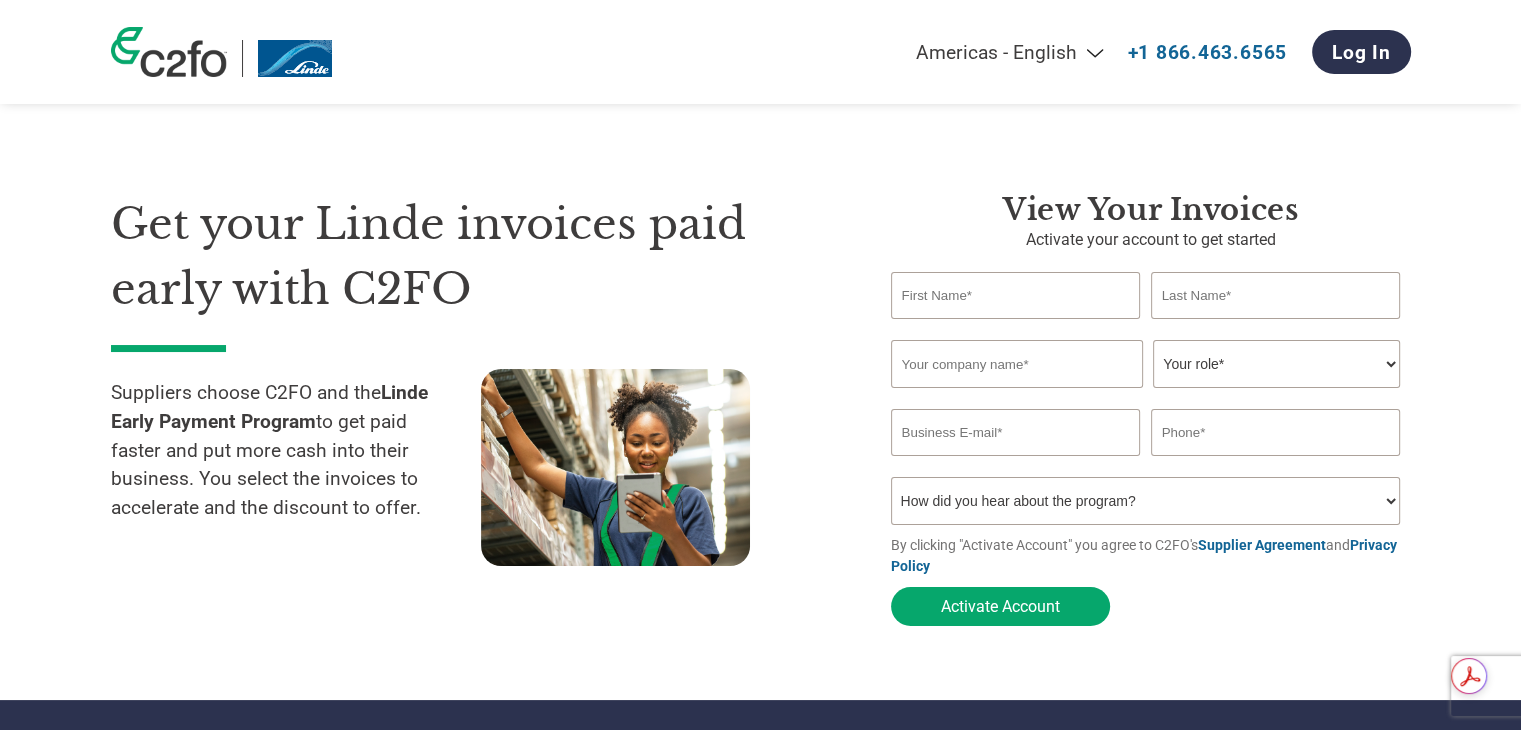 click on "Get your Linde invoices paid early with C2FO Suppliers choose C2FO and the Linde Early Payment Program to get paid faster and put more cash into their business. You select the invoices to accelerate and the discount to offer." at bounding box center [486, 414] 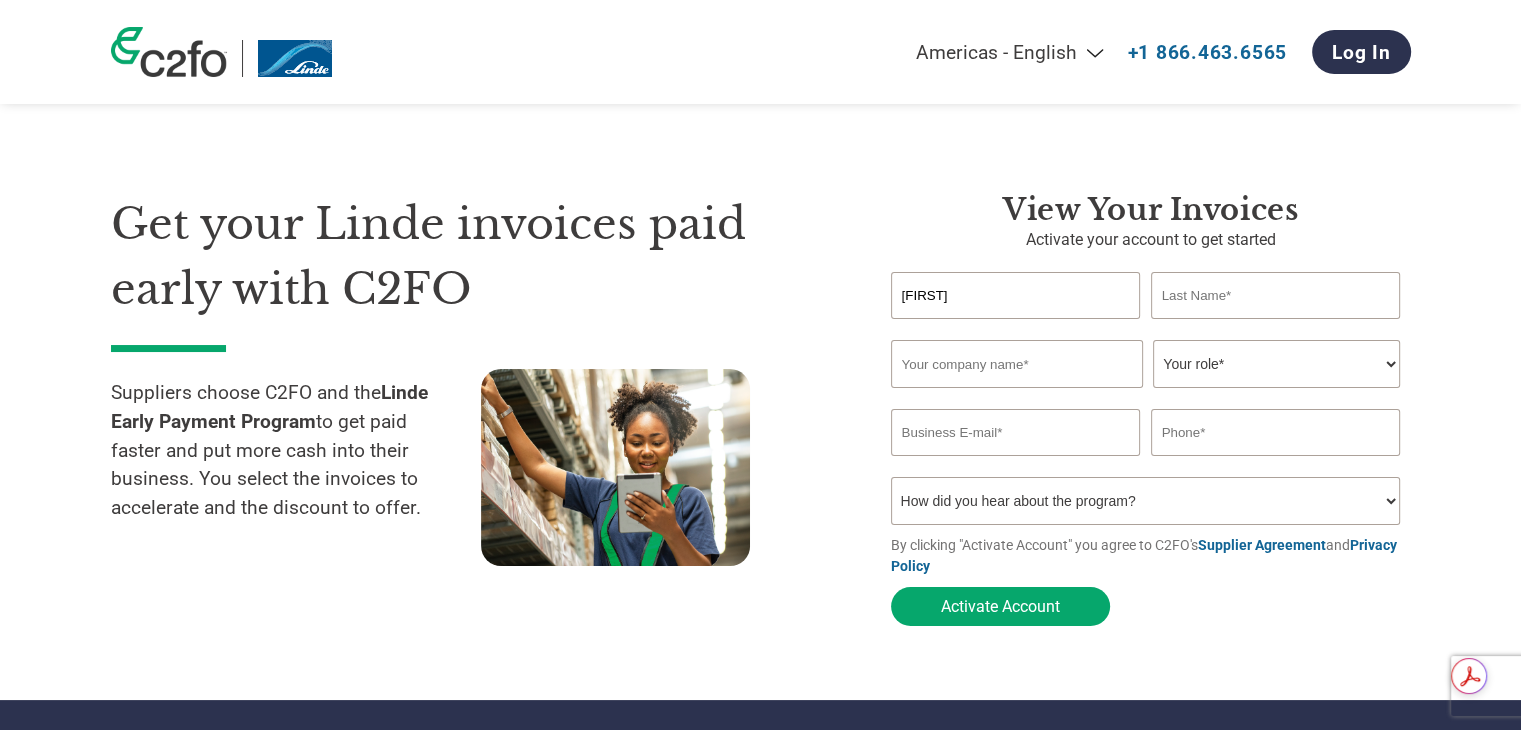 type on "[FIRST]" 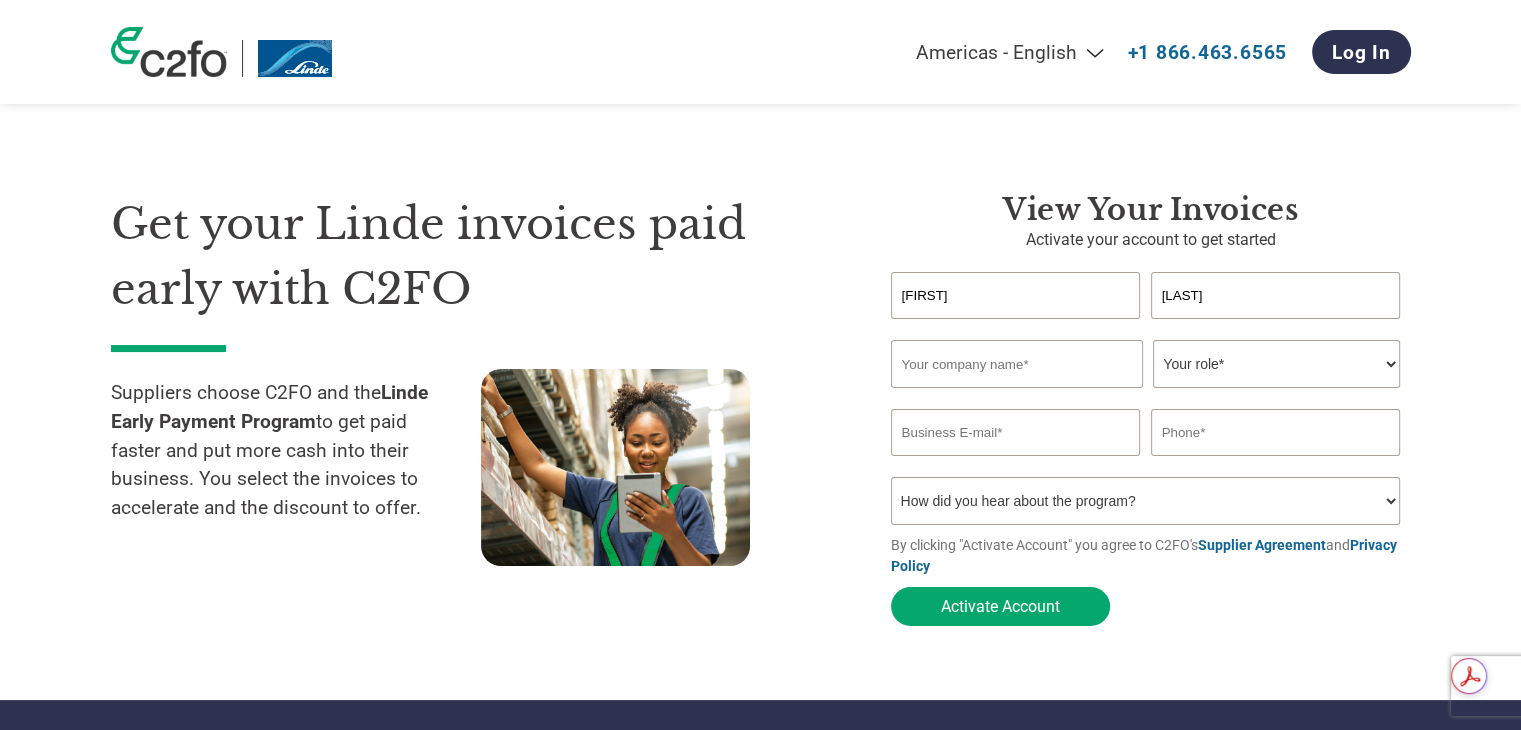 type on "[LAST]" 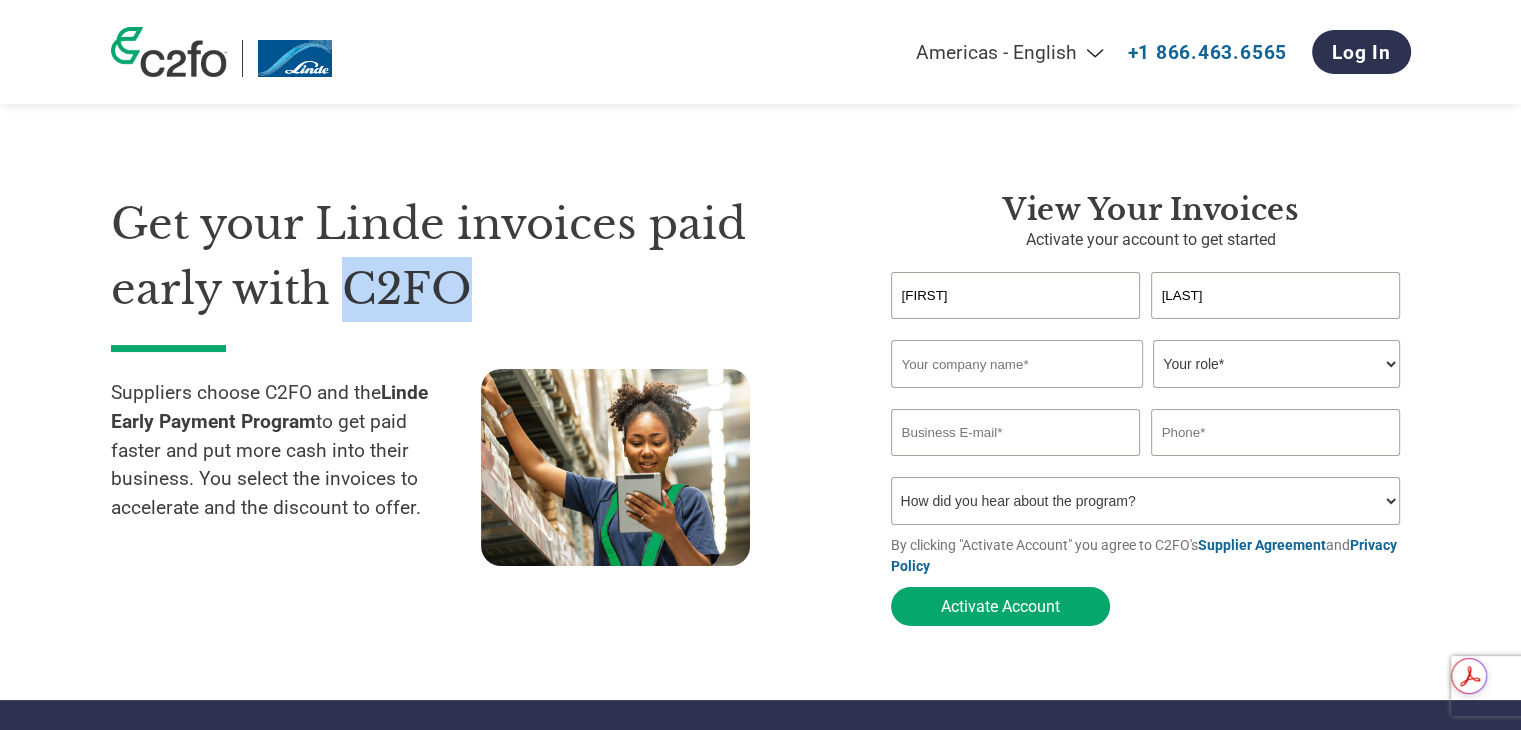 click on "Get your Linde invoices paid early with C2FO" at bounding box center (471, 256) 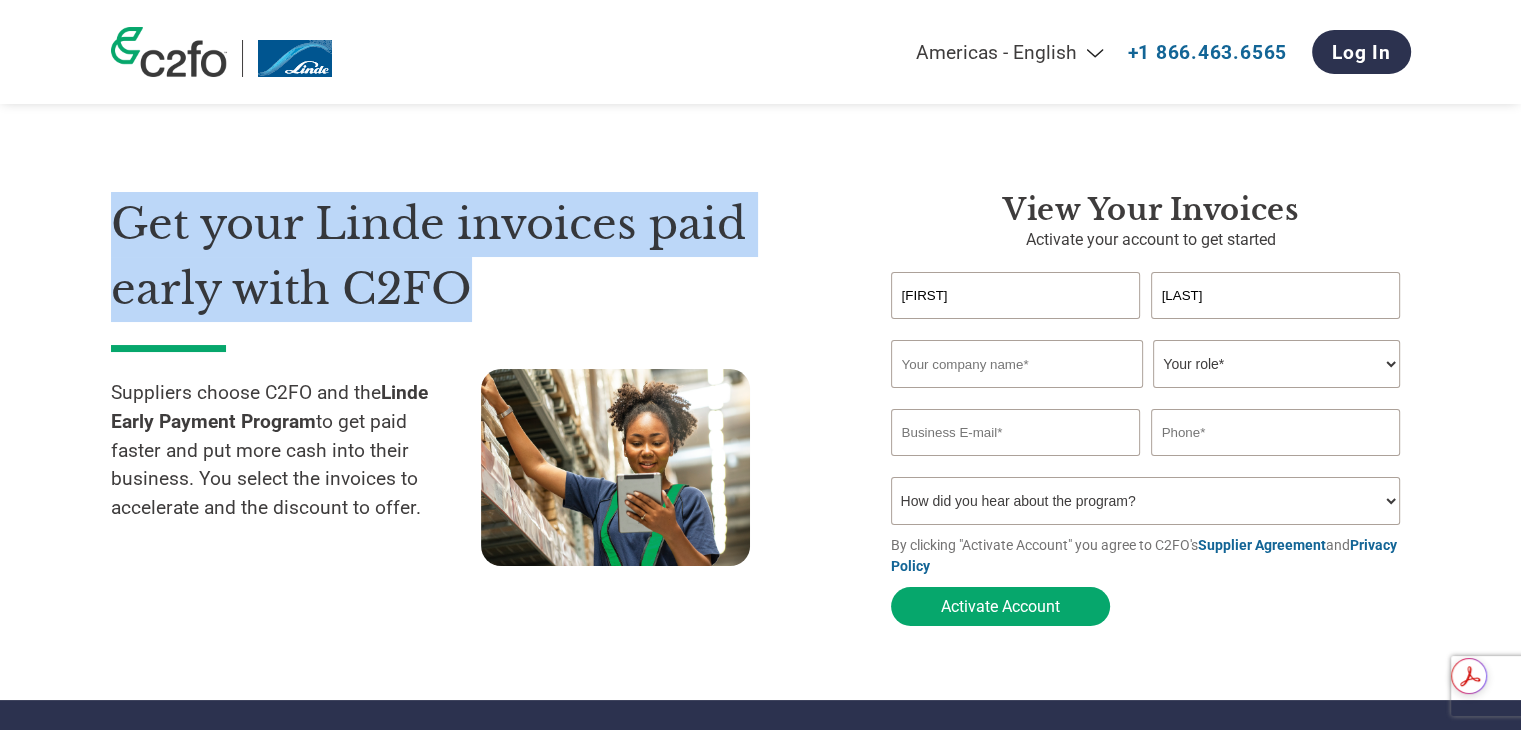 click on "Get your Linde invoices paid early with C2FO" at bounding box center (471, 256) 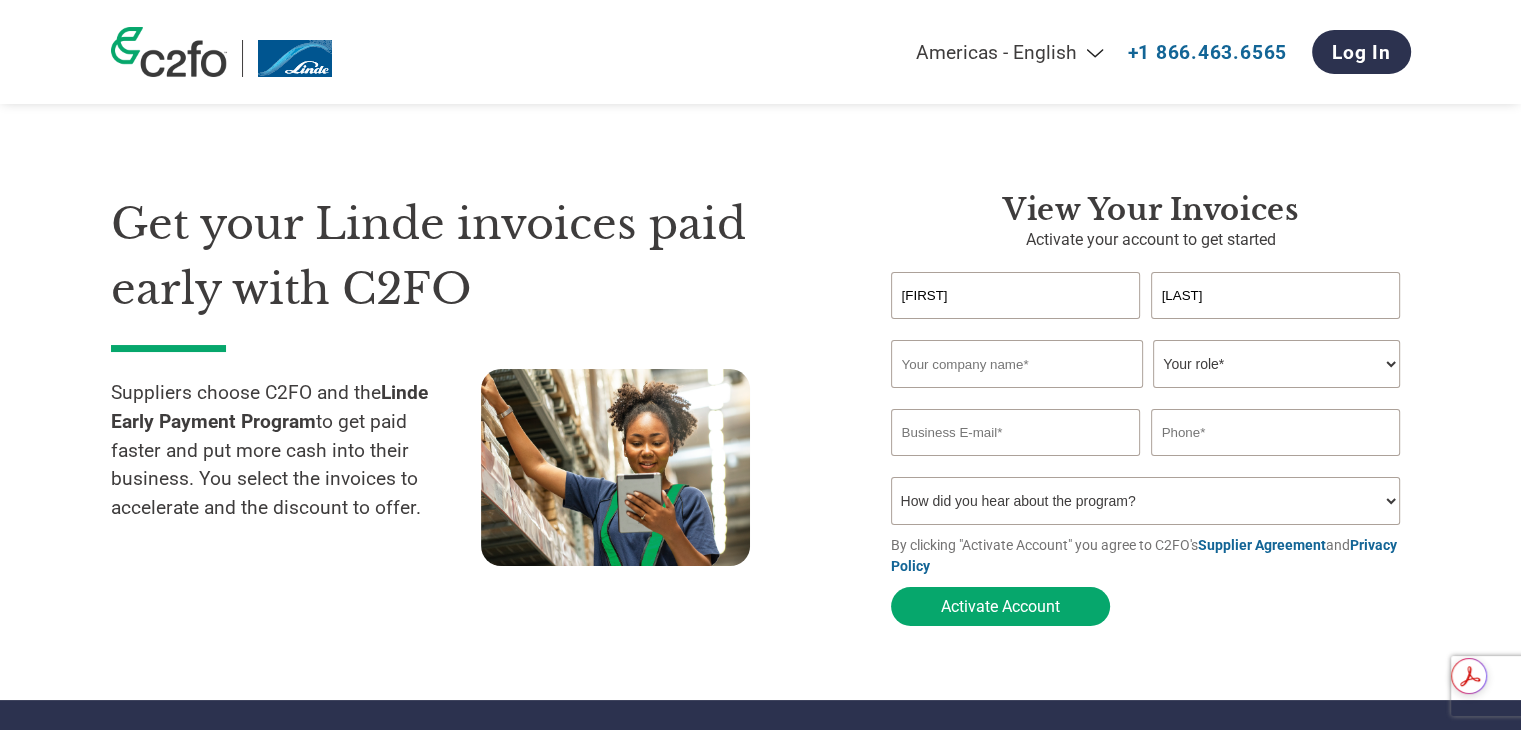 click on "[LAST]" at bounding box center (1276, 295) 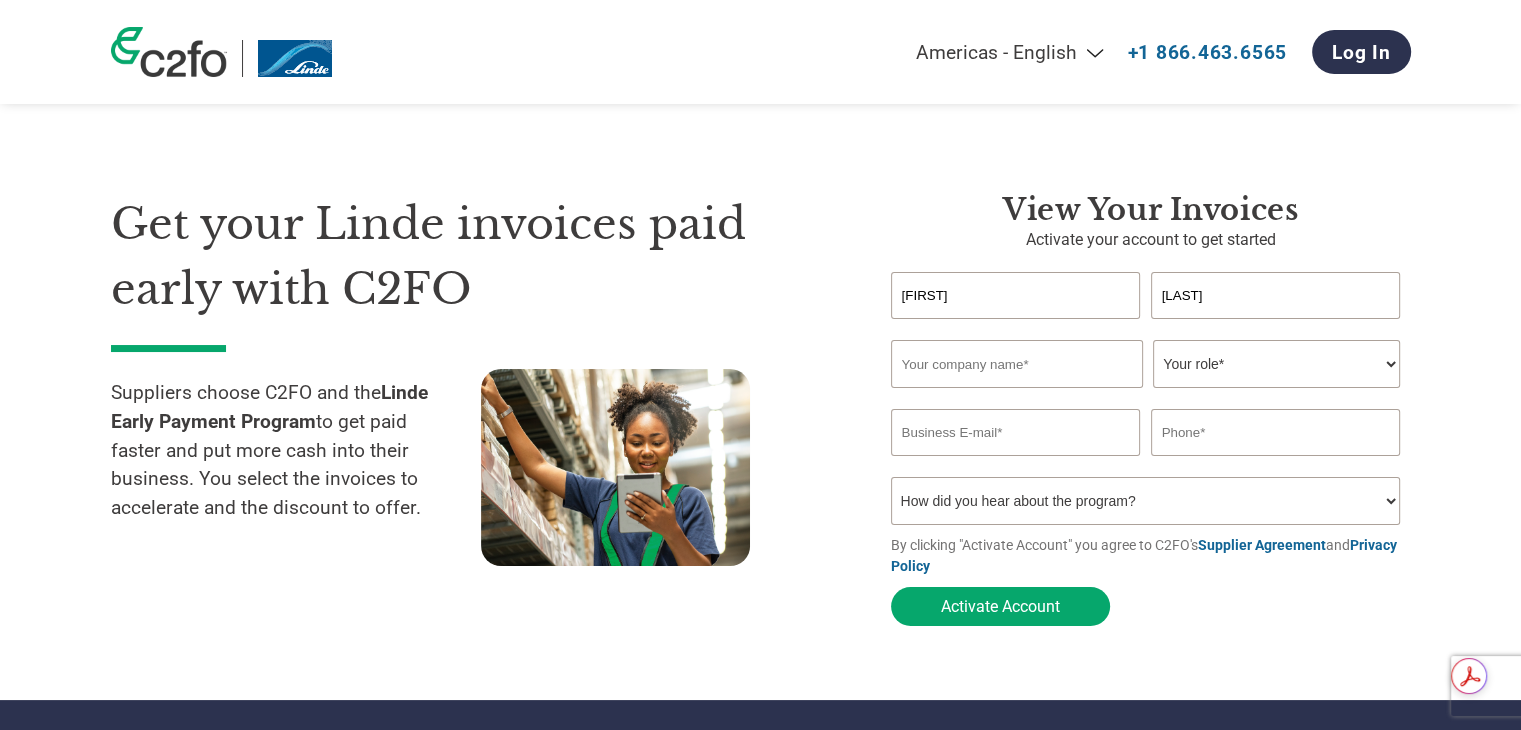 click at bounding box center (1017, 364) 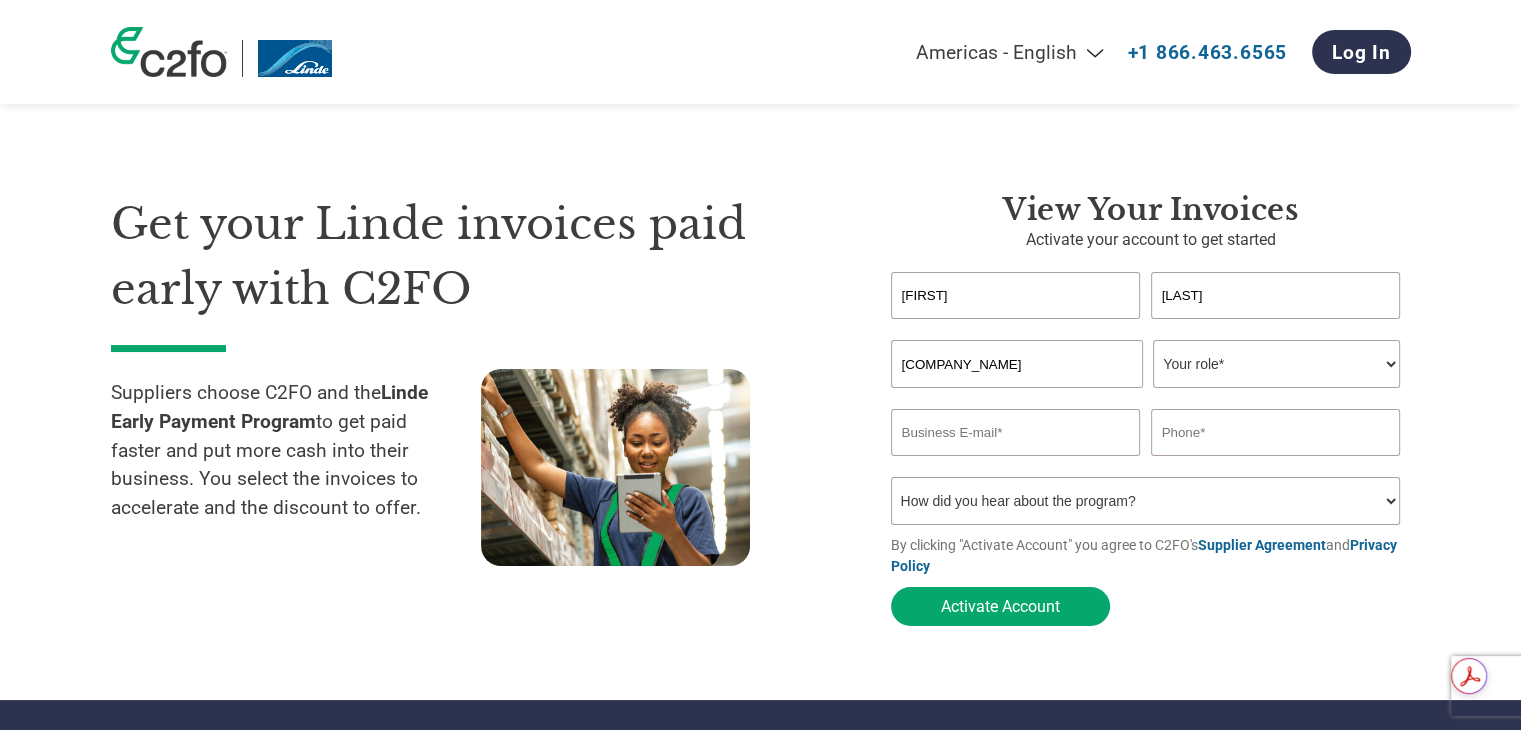 scroll, scrollTop: 0, scrollLeft: 32, axis: horizontal 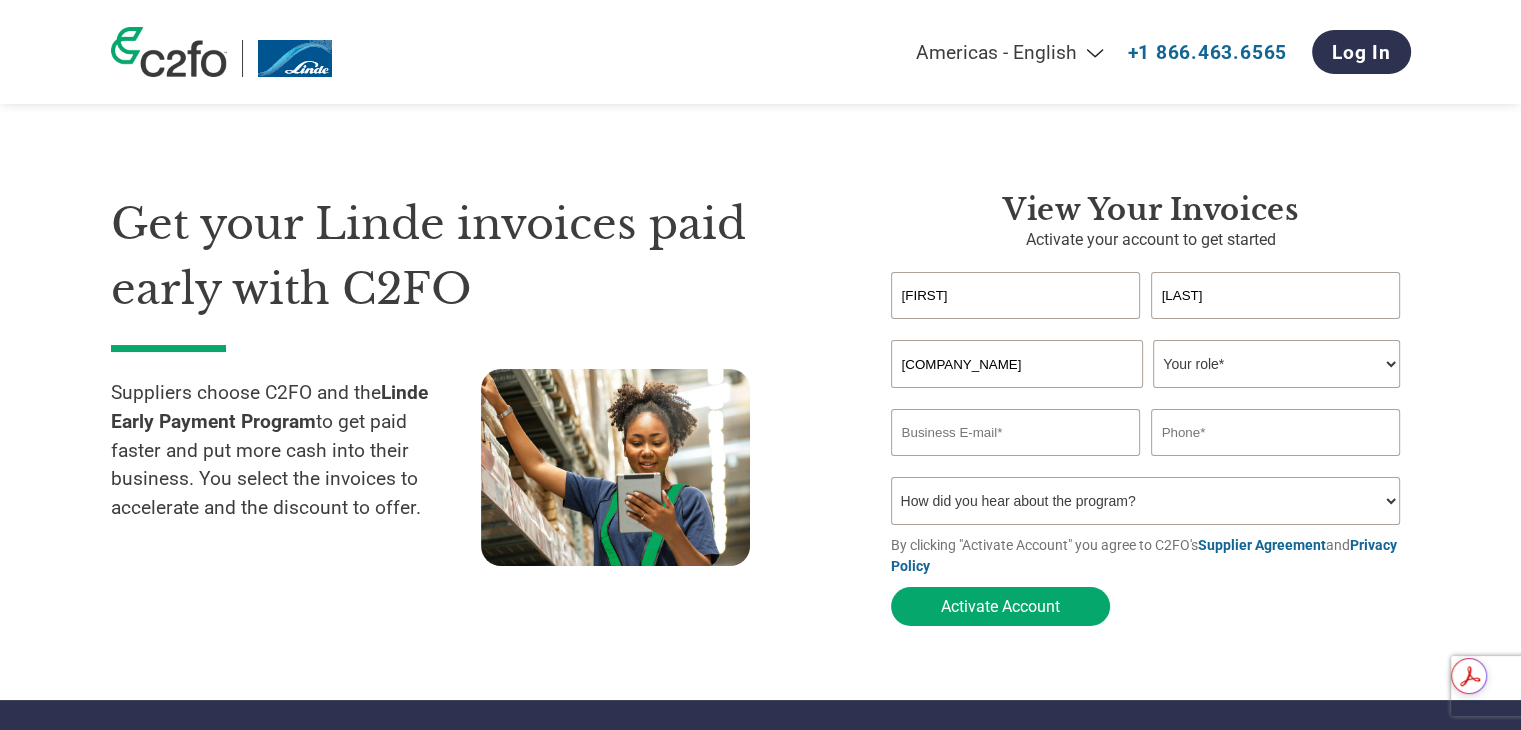 type on "[COMPANY_NAME]" 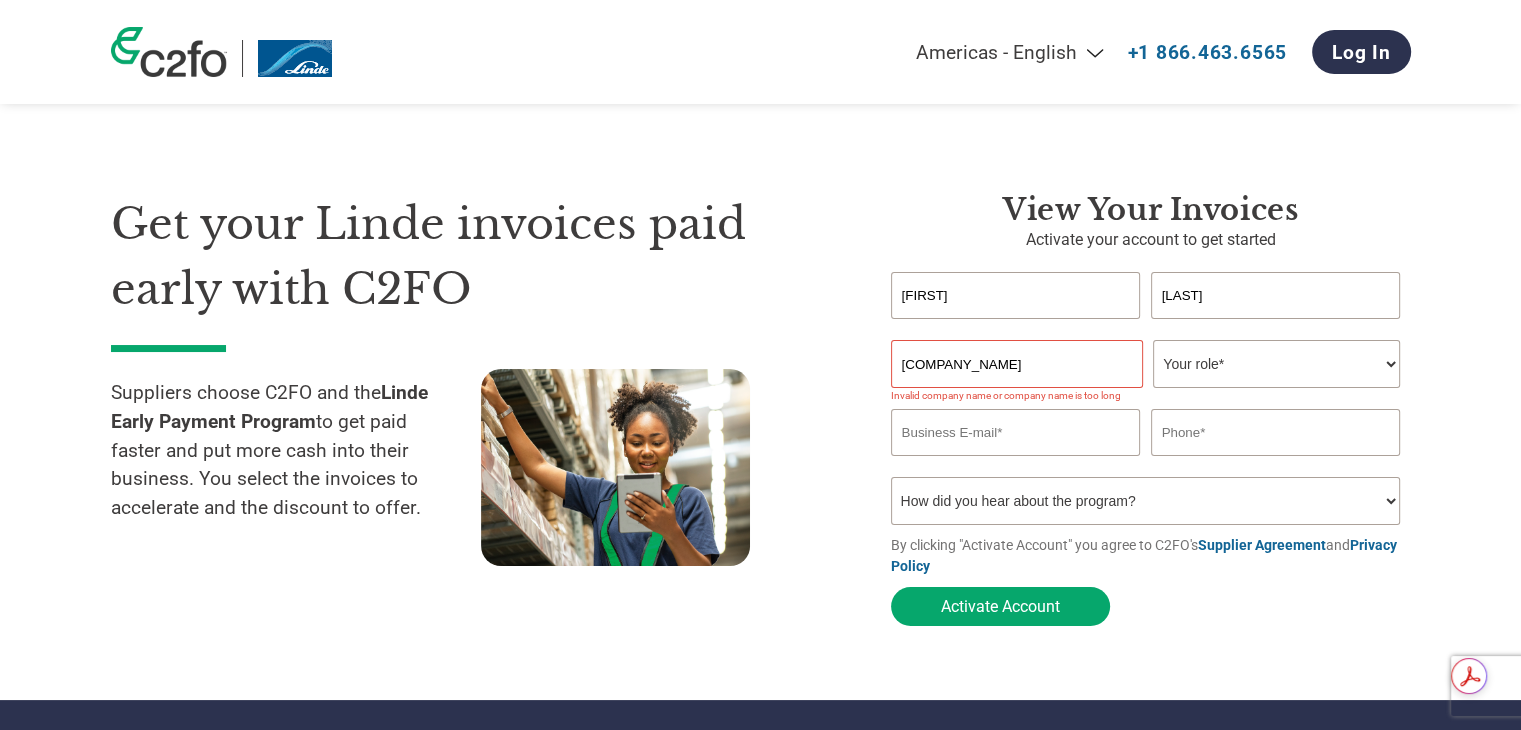 scroll, scrollTop: 0, scrollLeft: 0, axis: both 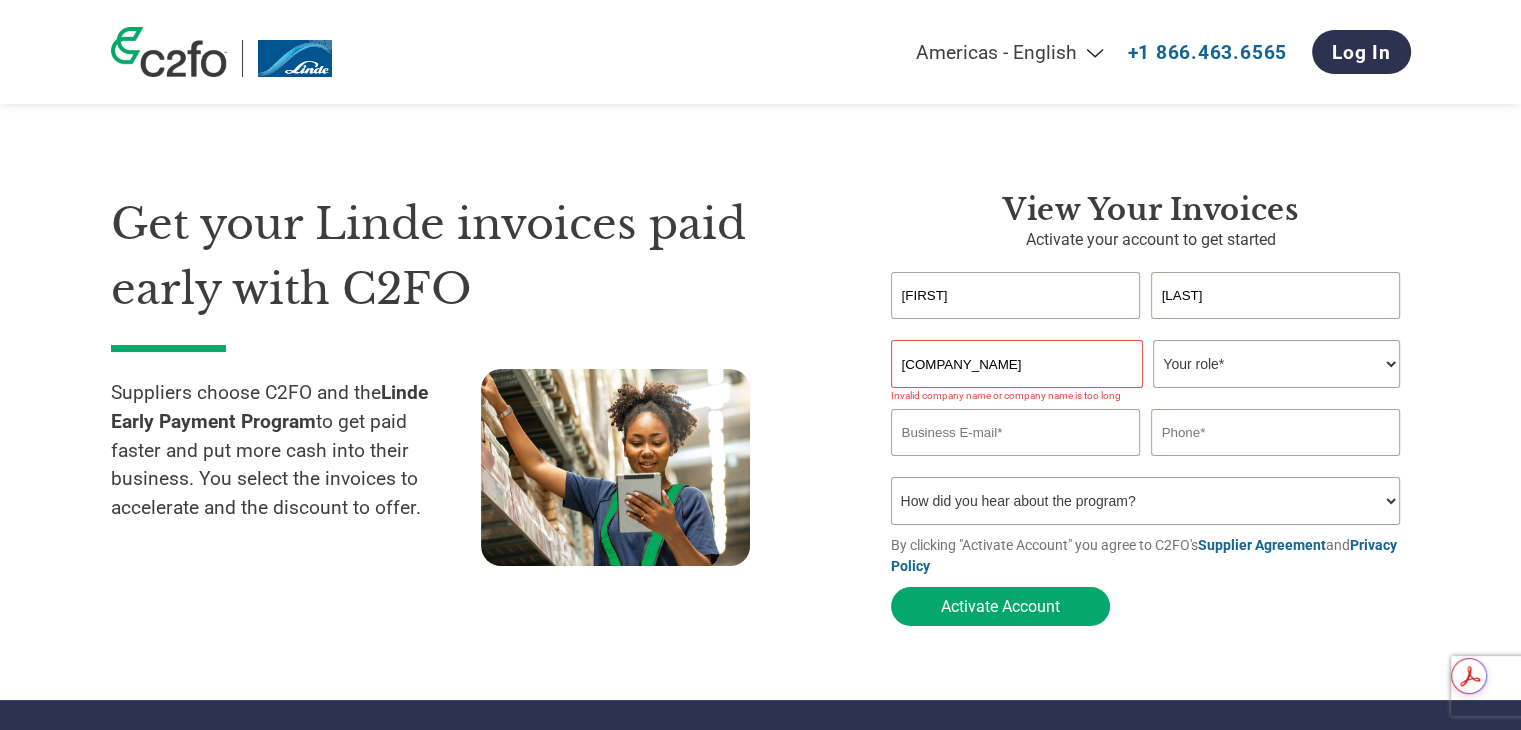 click on "Your role* CFO Controller Credit Manager Finance Director Treasurer CEO President Owner/Founder Accounting Bookkeeper Accounts Receivable Office Manager Other" at bounding box center [1276, 364] 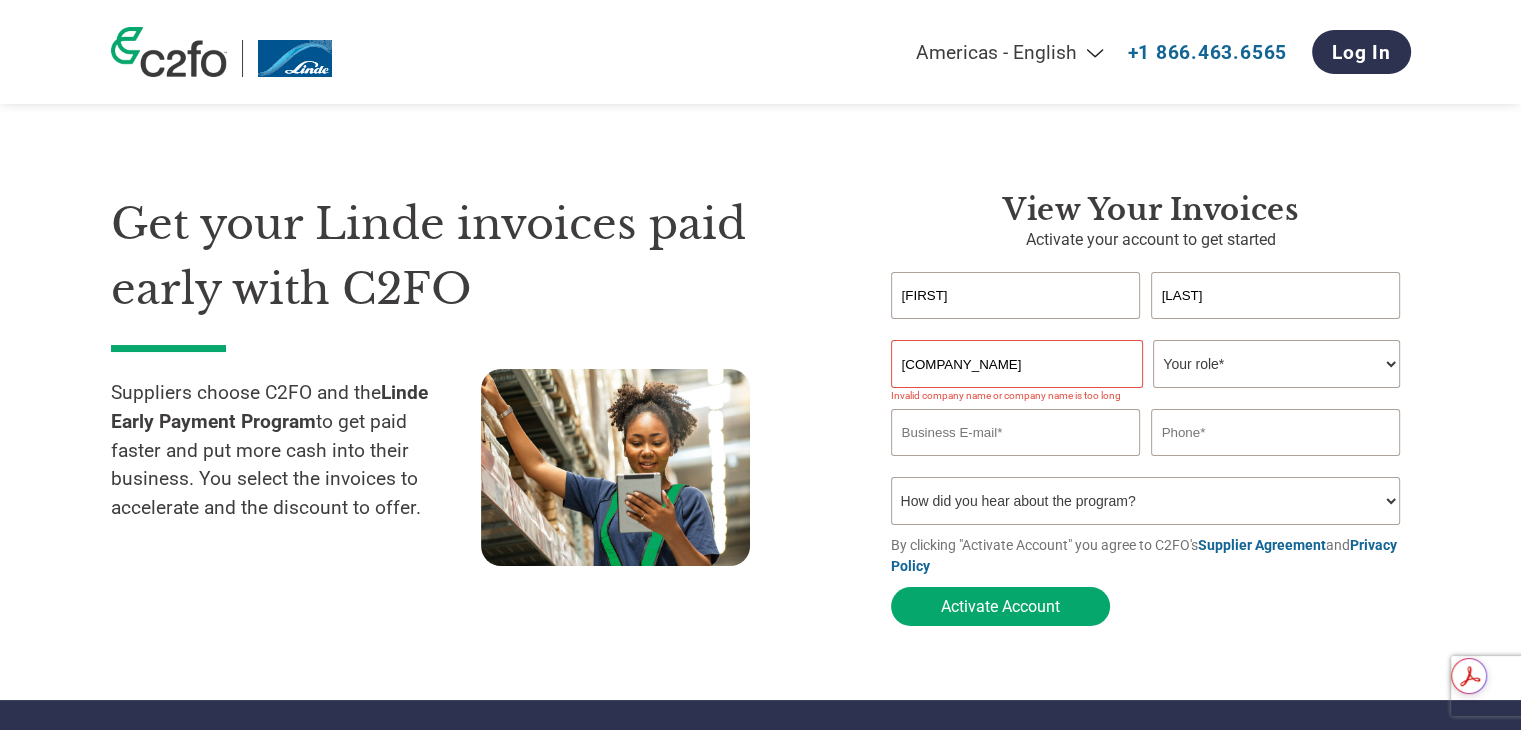 select on "OWNER_FOUNDER" 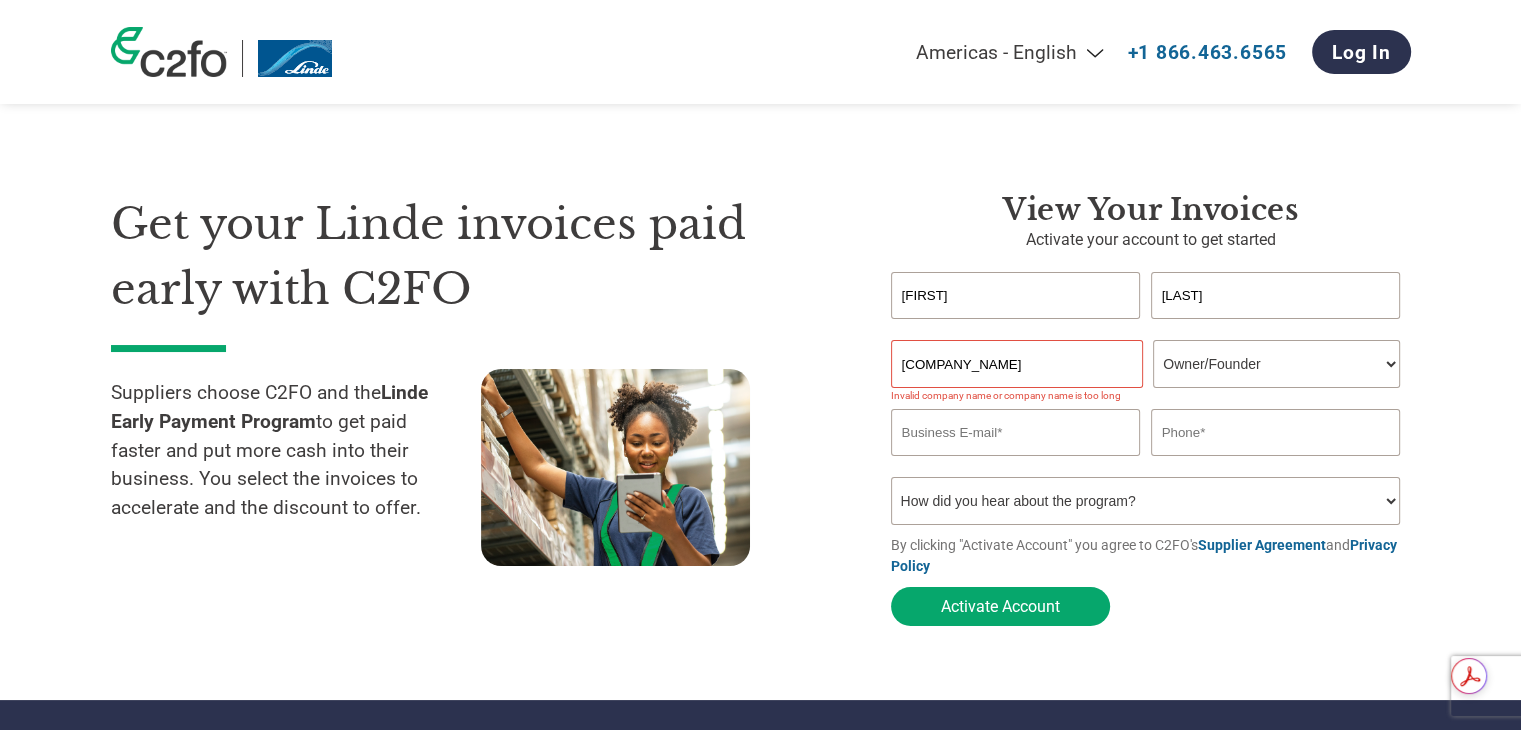 click on "Your role* CFO Controller Credit Manager Finance Director Treasurer CEO President Owner/Founder Accounting Bookkeeper Accounts Receivable Office Manager Other" at bounding box center [1276, 364] 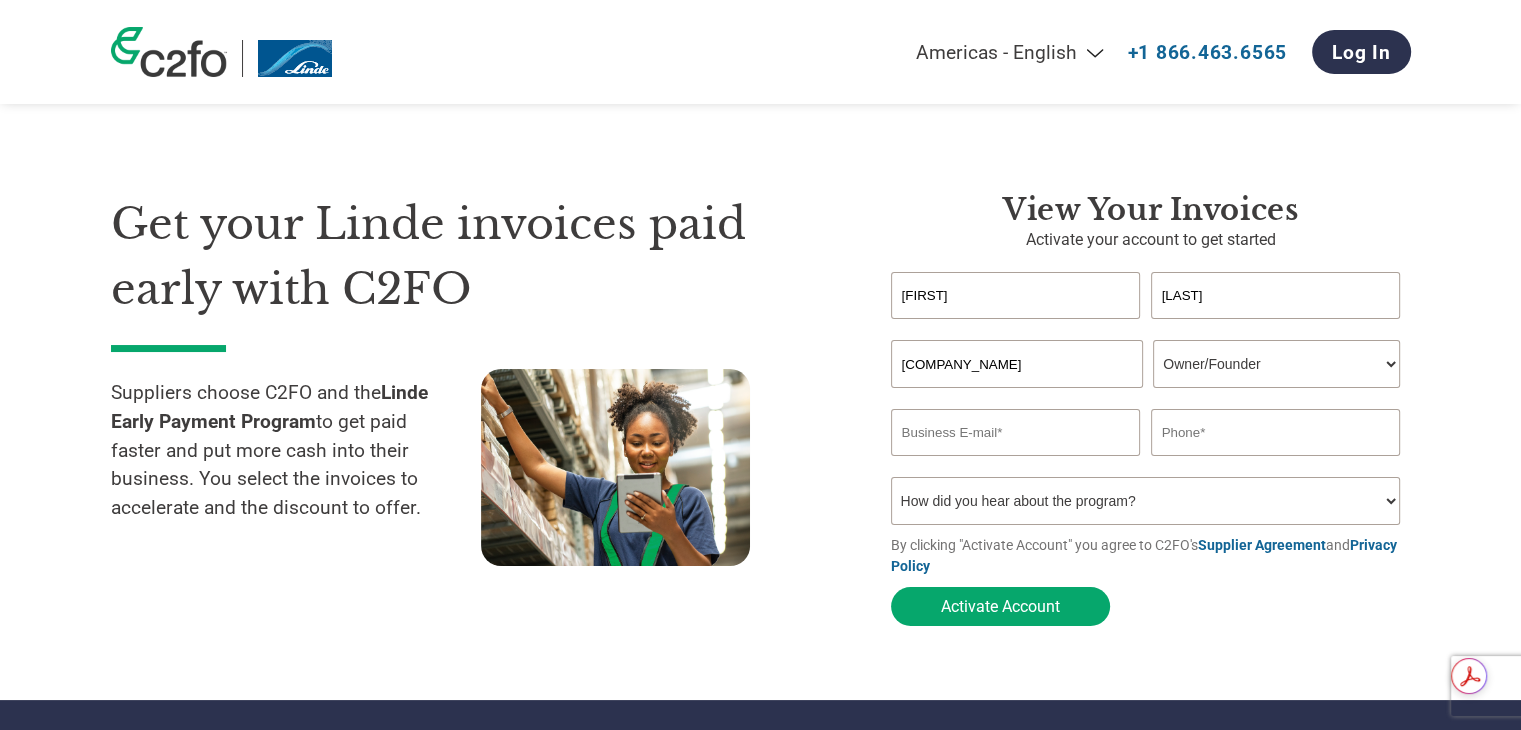 click on "[COMPANY_NAME]" at bounding box center (1017, 364) 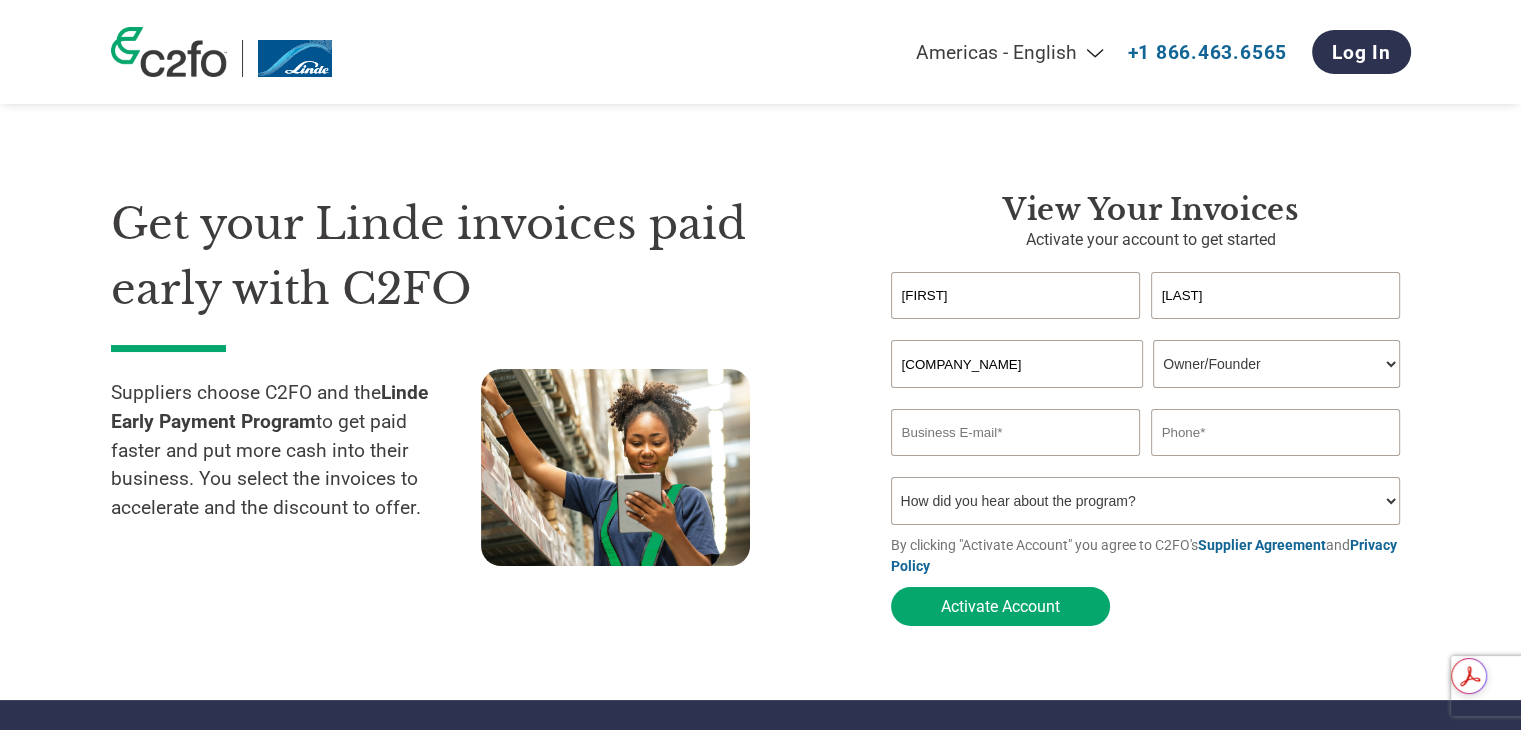click on "[COMPANY_NAME]" at bounding box center (1017, 364) 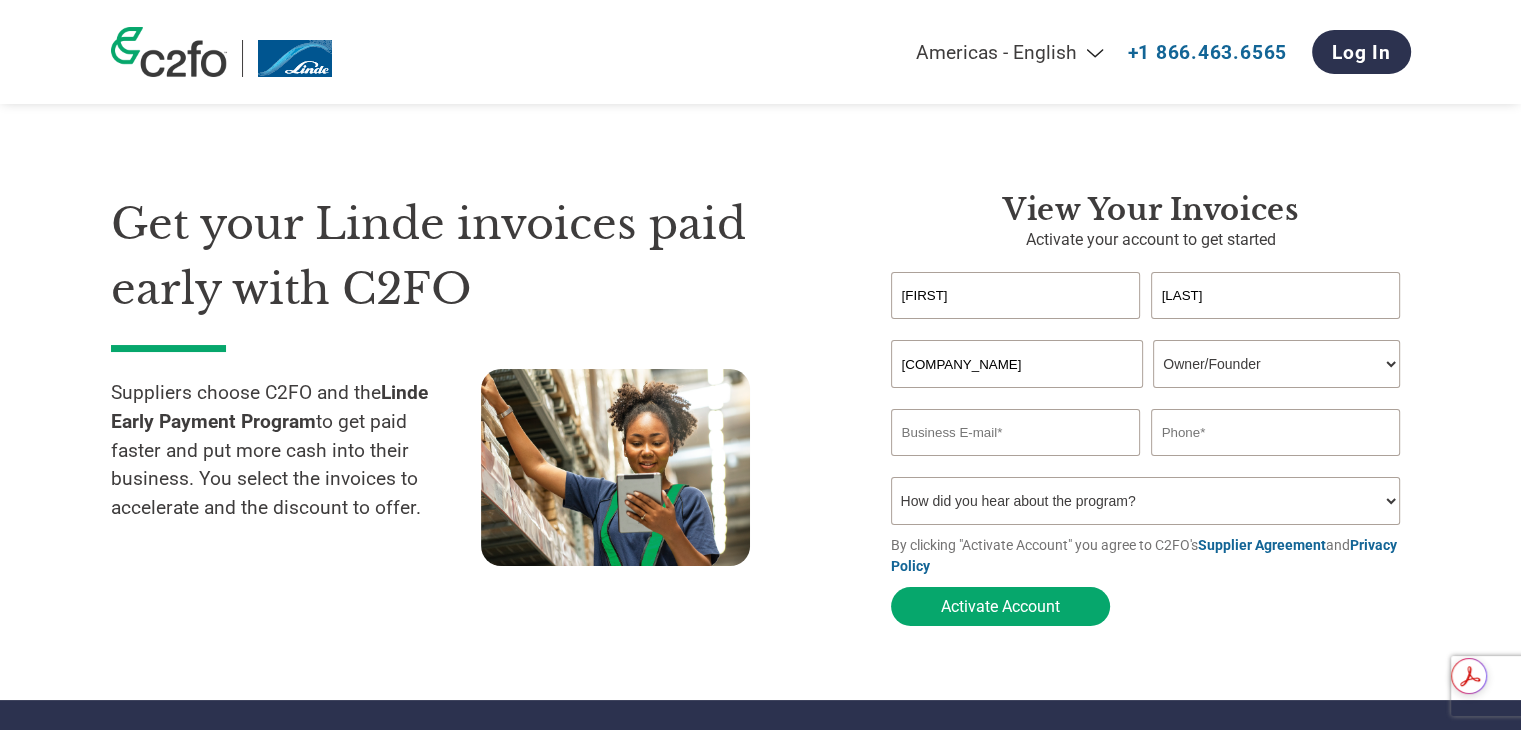 scroll, scrollTop: 0, scrollLeft: 32, axis: horizontal 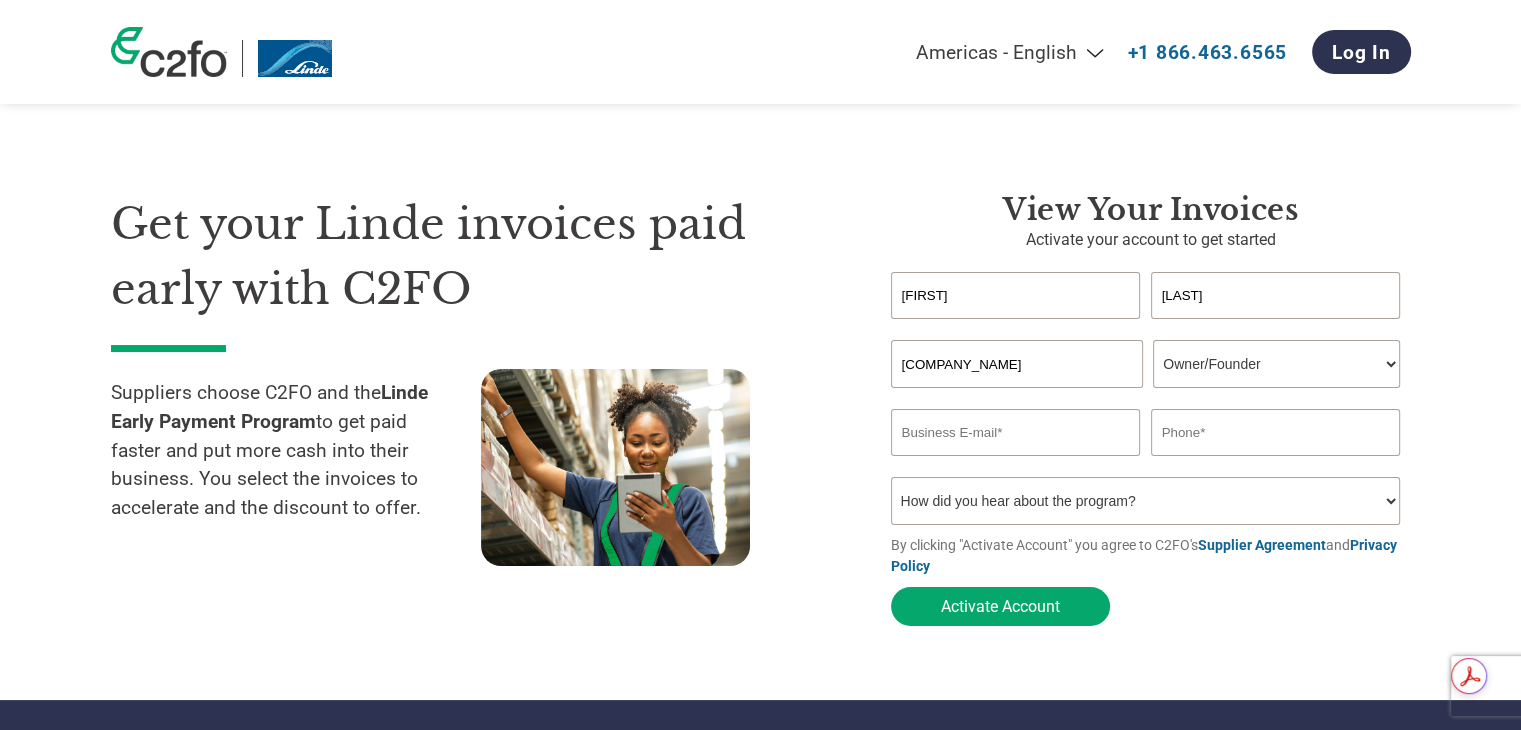 click on "Get your Linde invoices paid early with C2FO Suppliers choose C2FO and the Linde Early Payment Program to get paid faster and put more cash into their business. You select the invoices to accelerate and the discount to offer." at bounding box center [486, 414] 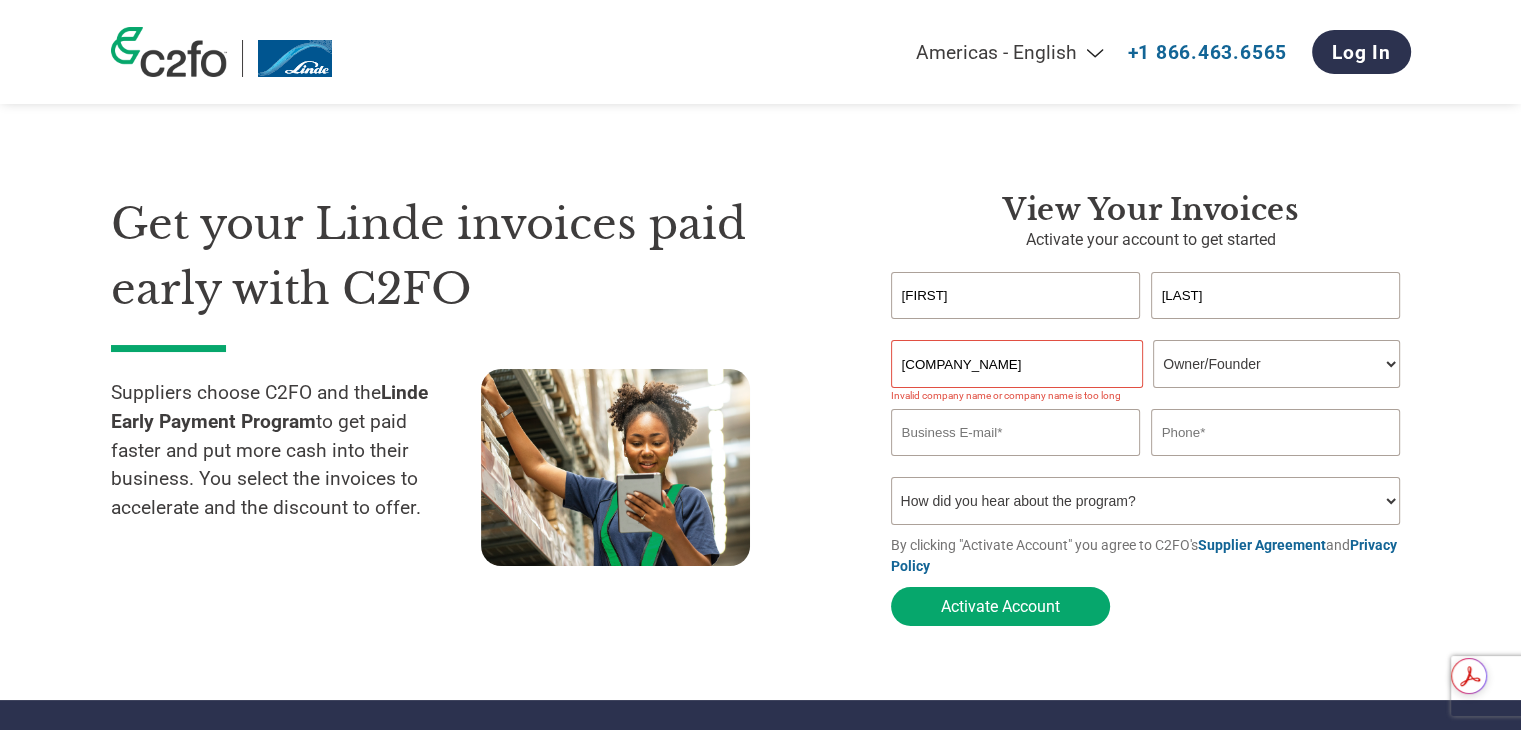 click on "[COMPANY_NAME]" at bounding box center (1017, 364) 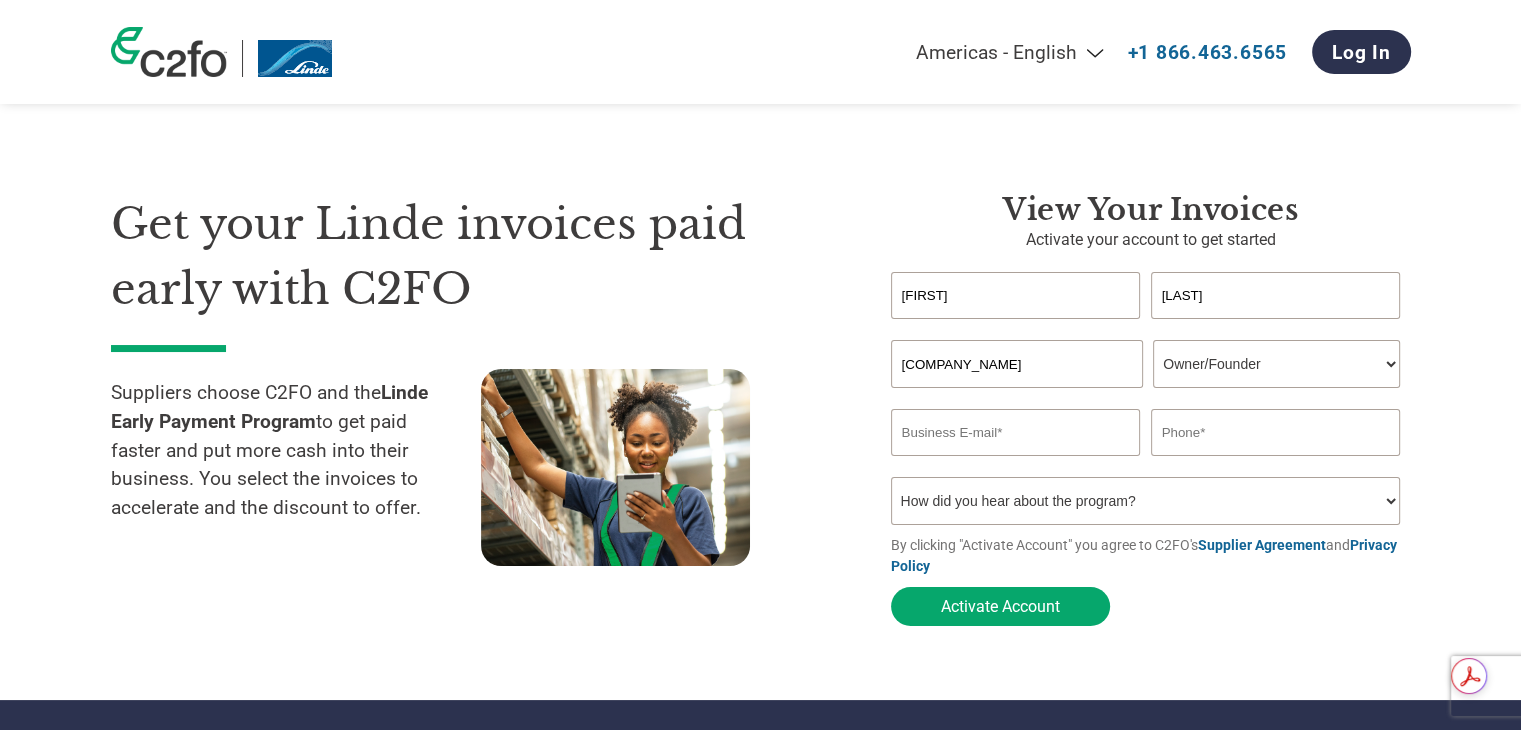 click on "[COMPANY_NAME]" at bounding box center (1017, 364) 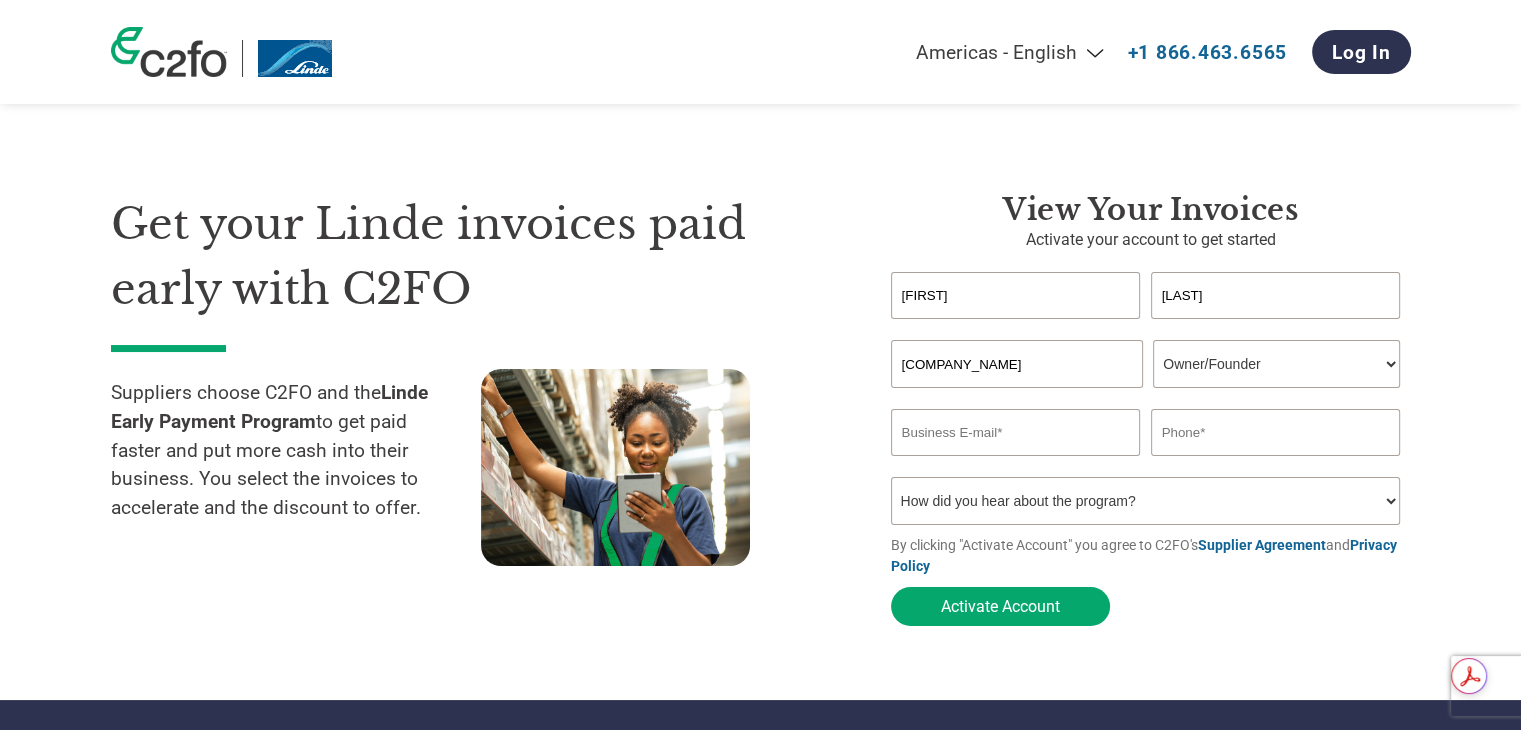 click on "View Your Invoices Activate your account to get started [FIRST] [LAST] Invalid first name or first name is too long Invalid last name or last name is too long [COMPANY_NAME] Your role* CFO Controller Credit Manager Finance Director Treasurer CEO President Owner/Founder Accounting Bookkeeper Accounts Receivable Office Manager Other Invalid company name or company name is too long Inavlid Email Address Inavlid Phone Number How did you hear about the program? Received a letter Email Social Media Online Search Family/Friend/Acquaintance At an event Other By clicking "Activate Account" you agree to C2FO's Supplier Agreement and Privacy Policy
Activate Account" at bounding box center (1136, 414) 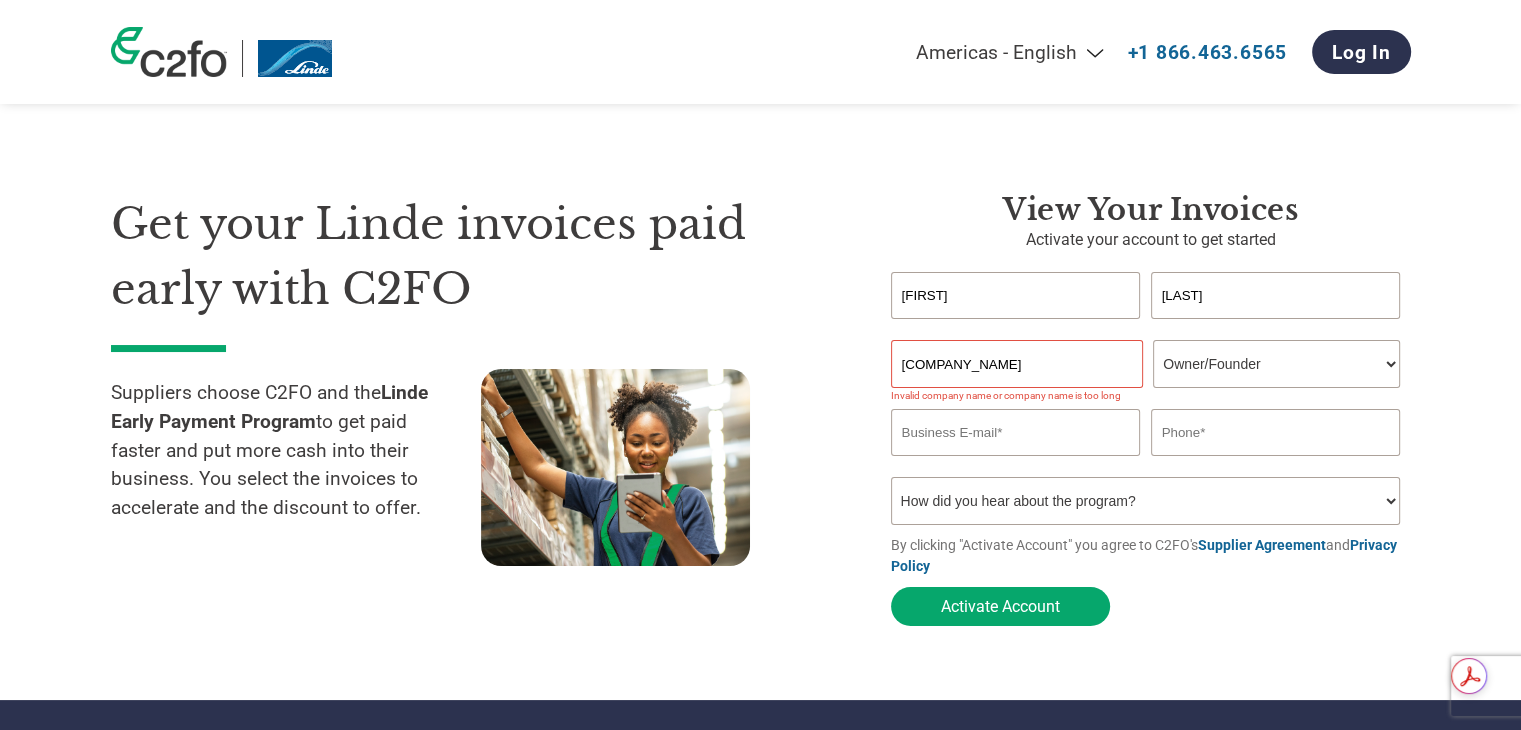 click at bounding box center [1016, 432] 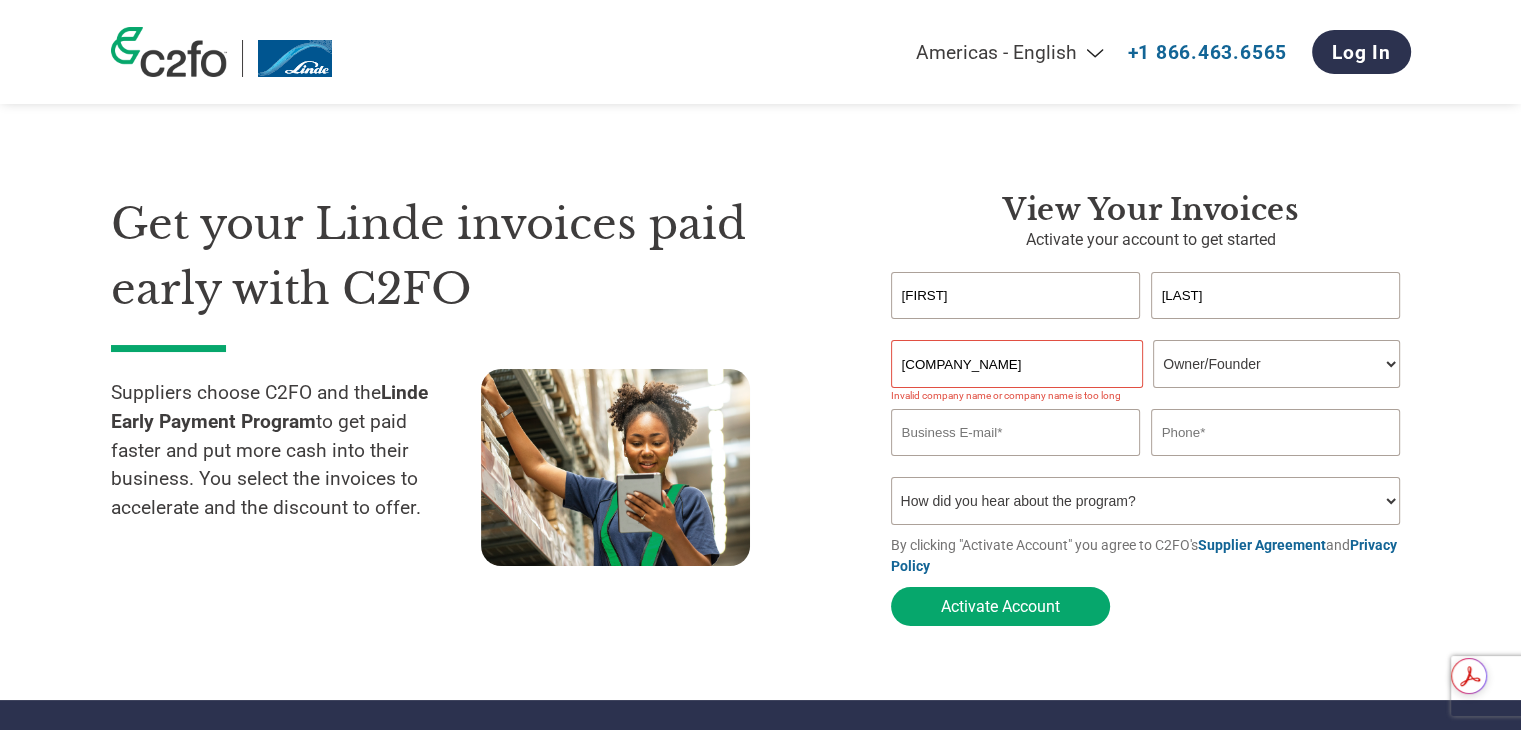 type on "[EMAIL]" 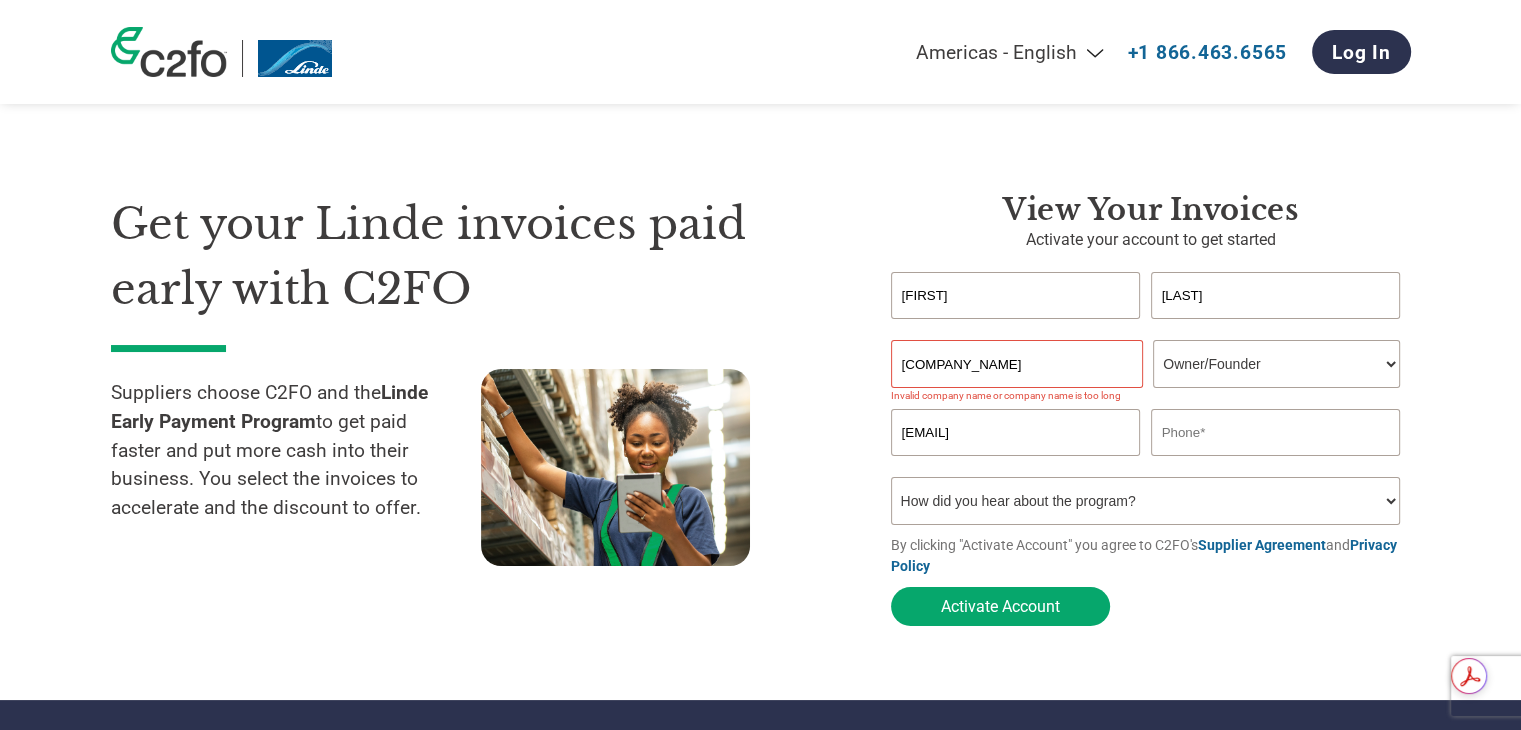 type on "[PHONE]" 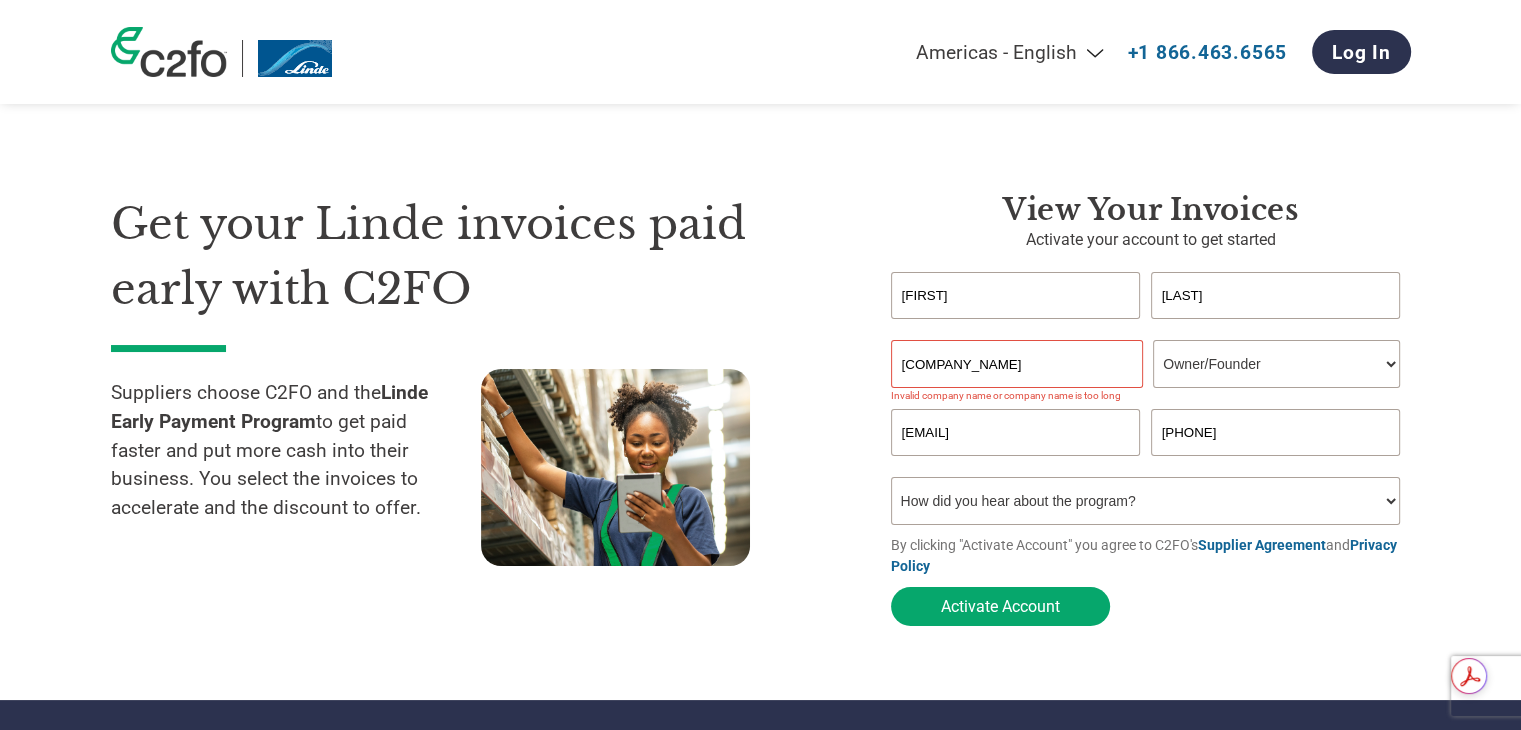 click on "View Your Invoices Activate your account to get started [FIRST] [LAST] Invalid first name or first name is too long Invalid last name or last name is too long [COMPANY_NAME] Your role* CFO Controller Credit Manager Finance Director Treasurer CEO President Owner/Founder Accounting Bookkeeper Accounts Receivable Office Manager Other Invalid company name or company name is too long [EMAIL] [PHONE] Inavlid Email Address Inavlid Phone Number How did you hear about the program? Received a letter Email Social Media Online Search Family/Friend/Acquaintance At an event Other By clicking "Activate Account" you agree to C2FO's Supplier Agreement and Privacy Policy
Activate Account" at bounding box center (1136, 414) 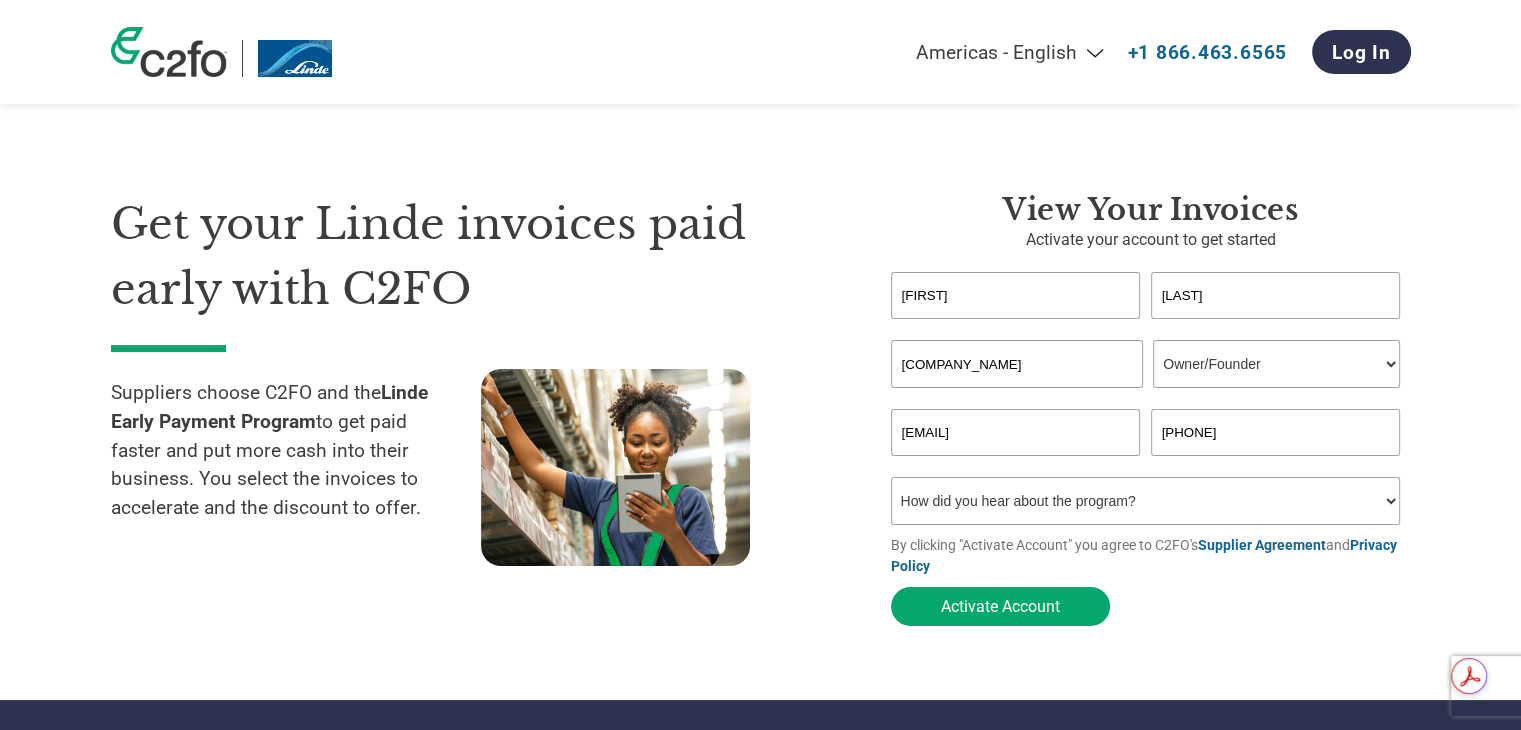 click on "[COMPANY_NAME]" at bounding box center (1017, 364) 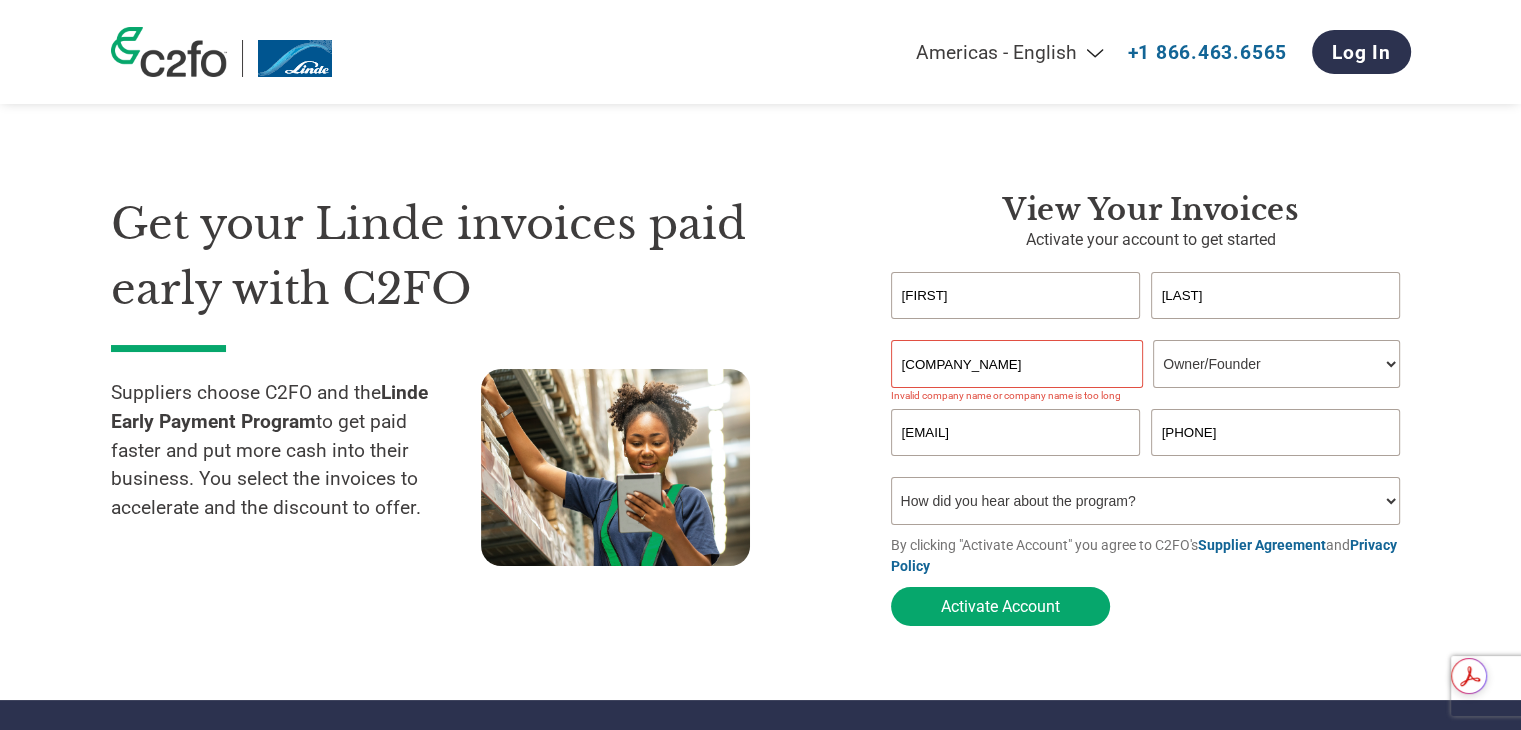 click on "Get your Linde invoices paid early with C2FO Suppliers choose C2FO and the Linde Early Payment Program to get paid faster and put more cash into their business. You select the invoices to accelerate and the discount to offer." at bounding box center (486, 414) 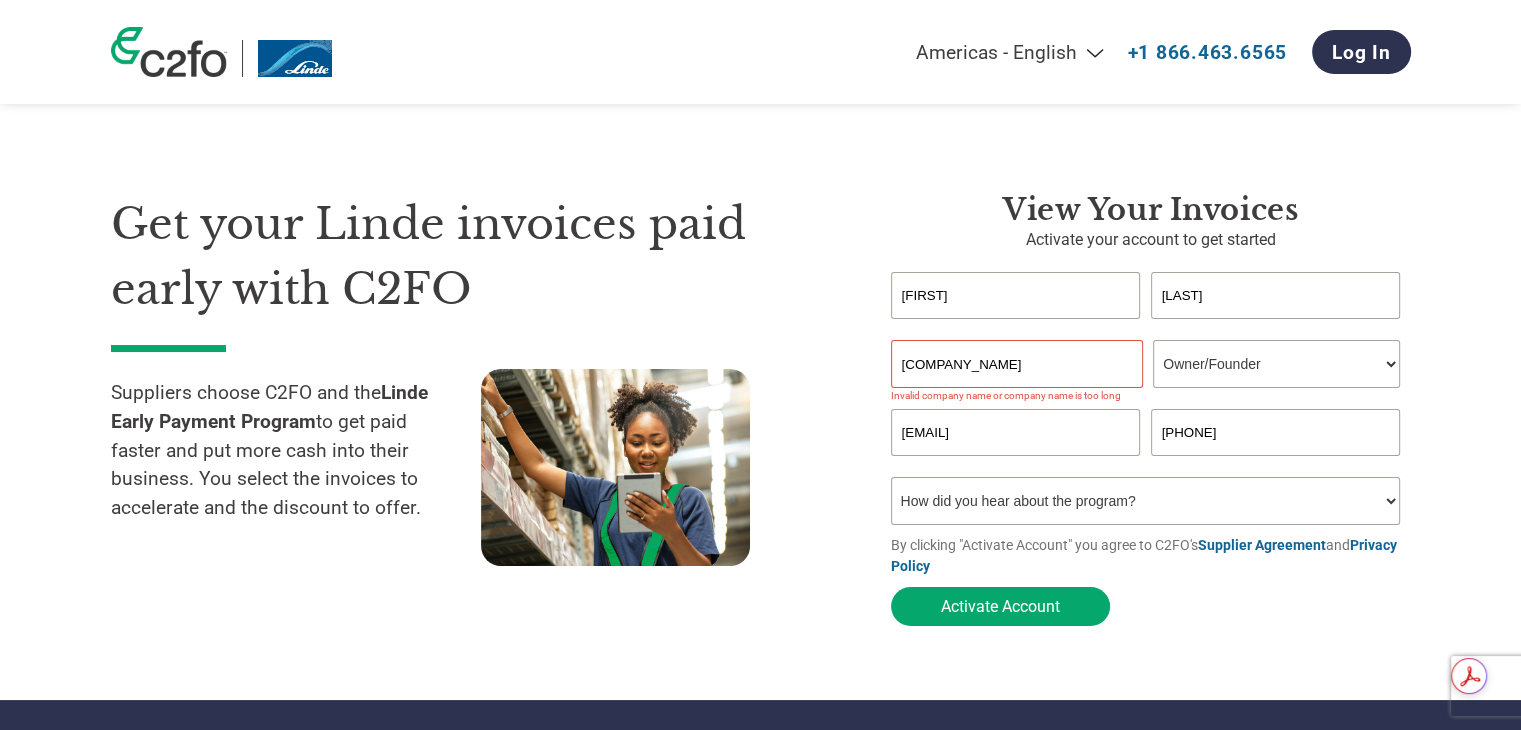 click on "[COMPANY_NAME]" at bounding box center [1017, 364] 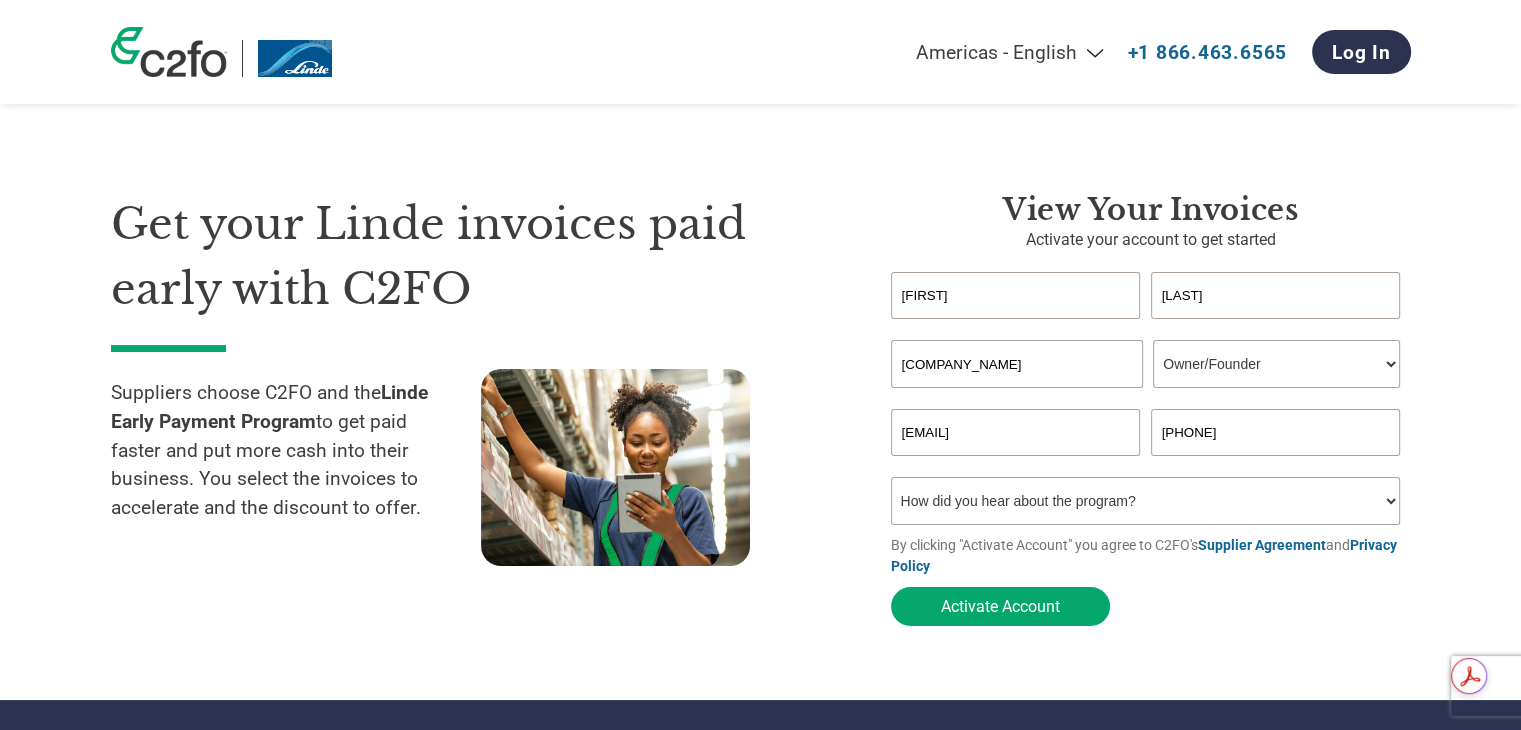 click on "[COMPANY_NAME]" at bounding box center (1017, 364) 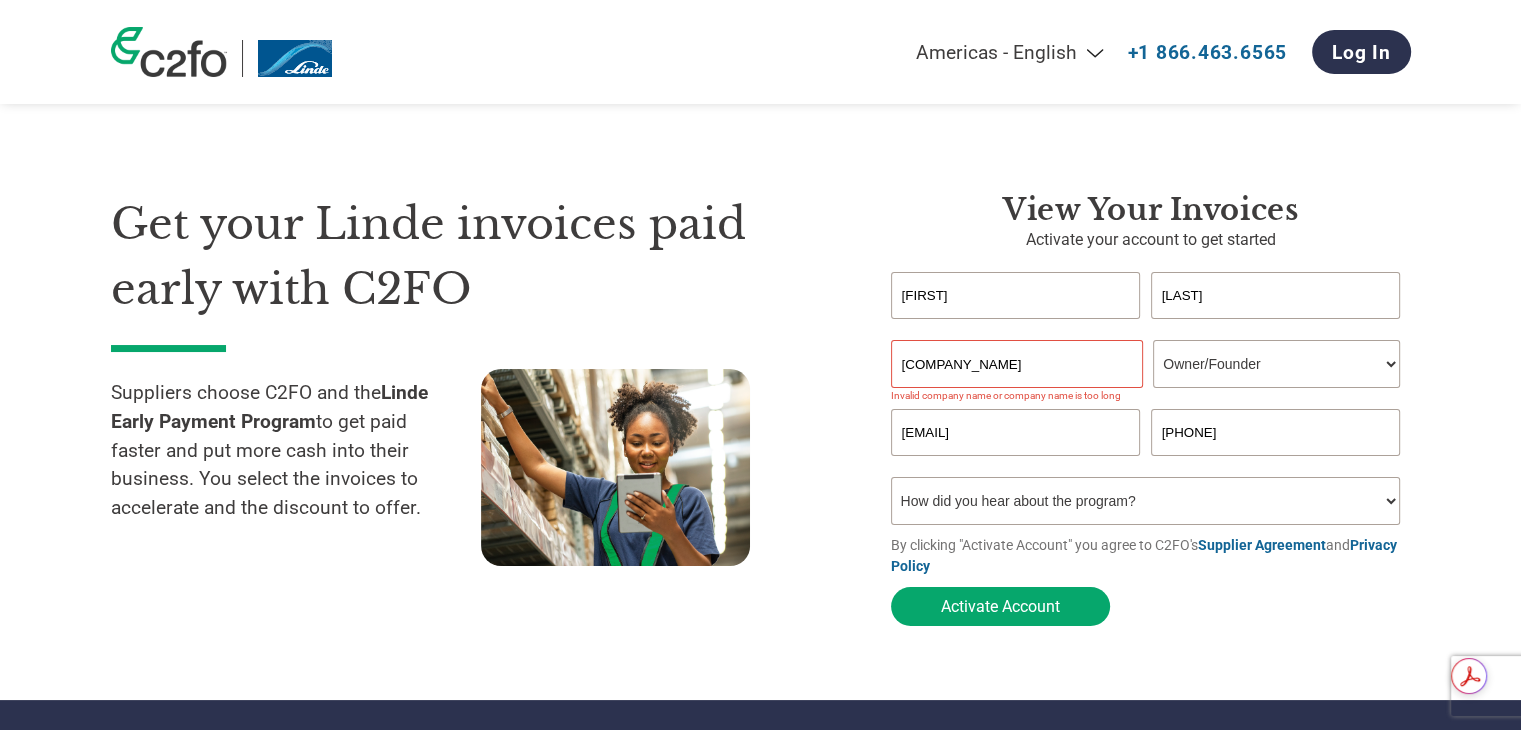 click on "View Your Invoices Activate your account to get started [FIRST] [LAST] Invalid first name or first name is too long Invalid last name or last name is too long [COMPANY_NAME] Your role* CFO Controller Credit Manager Finance Director Treasurer CEO President Owner/Founder Accounting Bookkeeper Accounts Receivable Office Manager Other Invalid company name or company name is too long [EMAIL] [PHONE] Inavlid Email Address Inavlid Phone Number How did you hear about the program? Received a letter Email Social Media Online Search Family/Friend/Acquaintance At an event Other By clicking "Activate Account" you agree to C2FO's Supplier Agreement and Privacy Policy
Activate Account" at bounding box center [1136, 414] 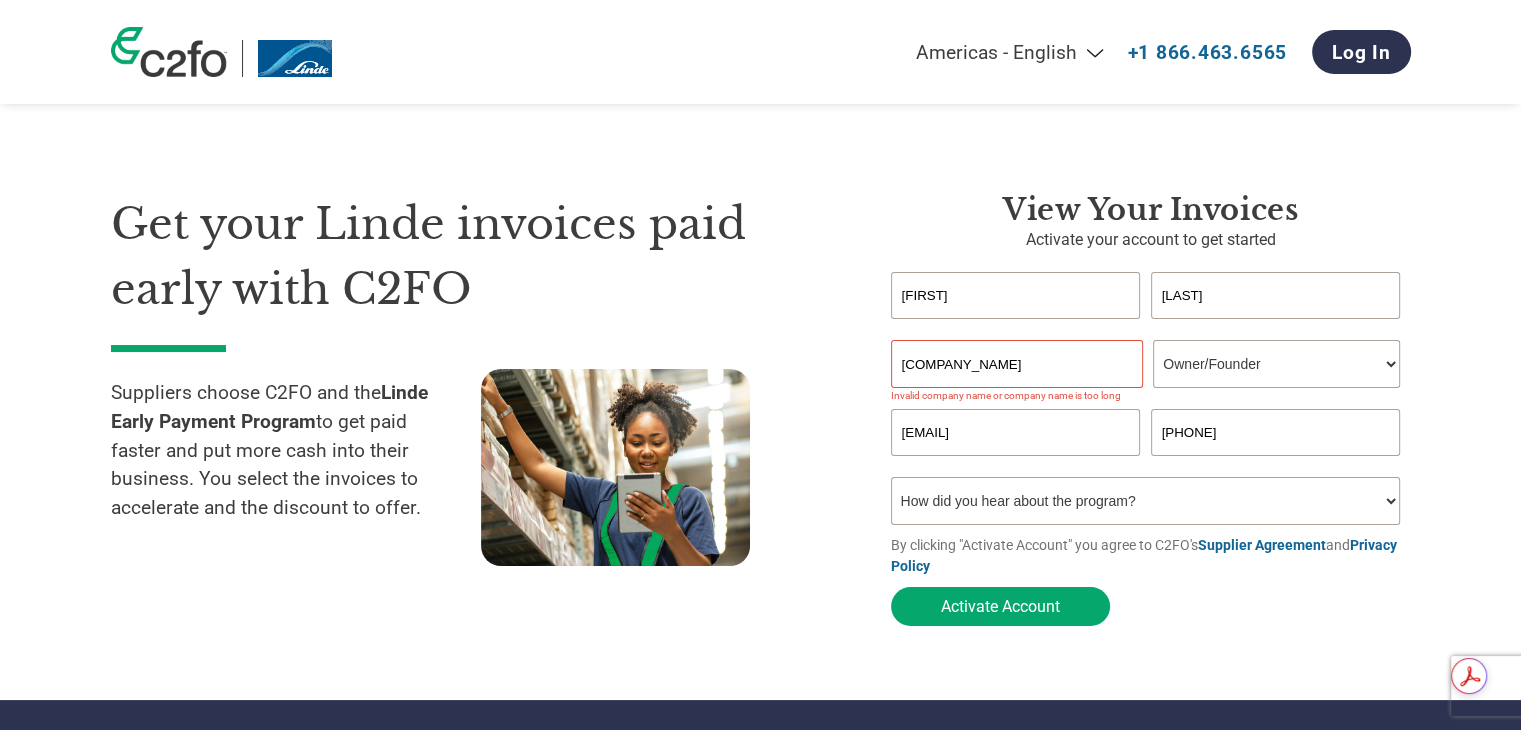 click on "[COMPANY_NAME]" at bounding box center [1017, 364] 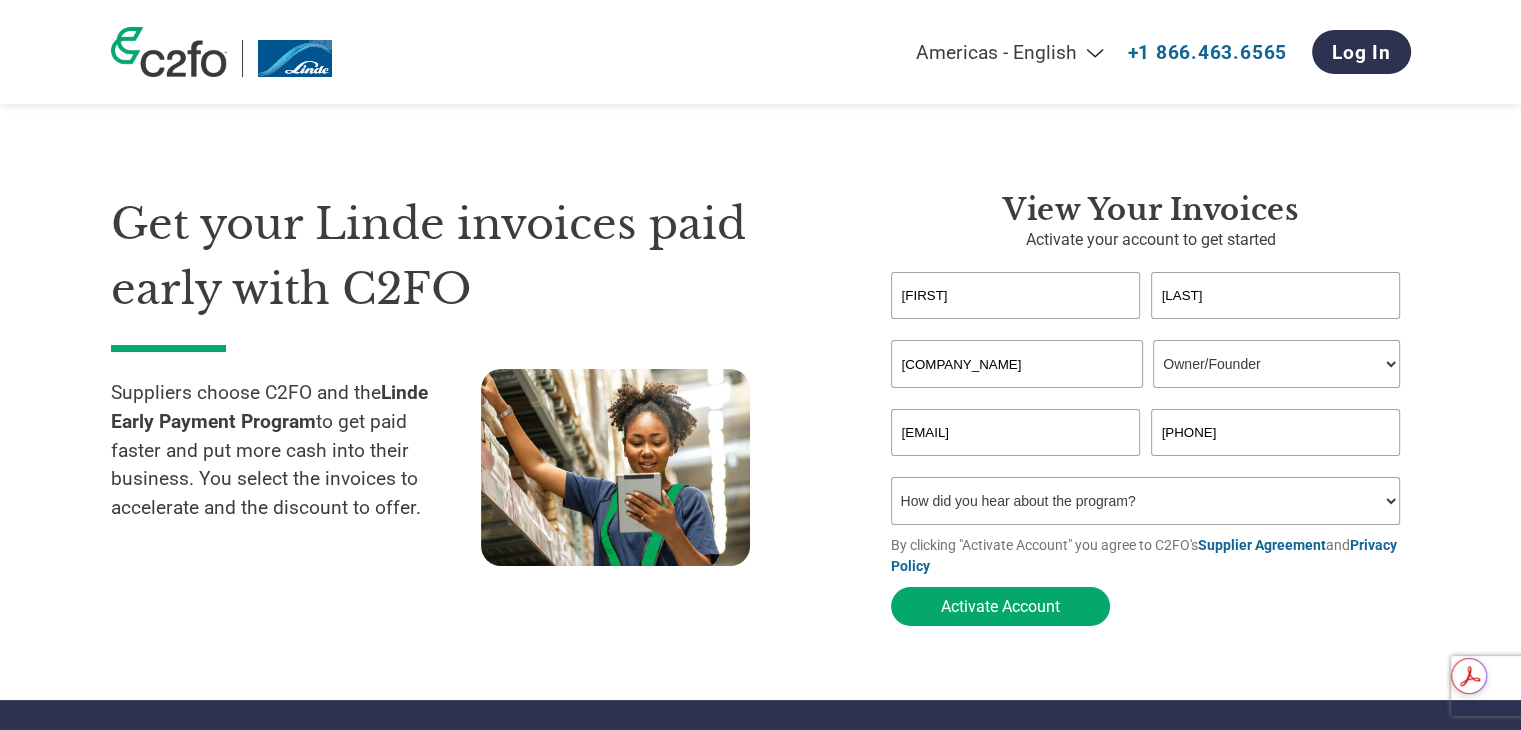 click on "[COMPANY_NAME]" at bounding box center [1017, 364] 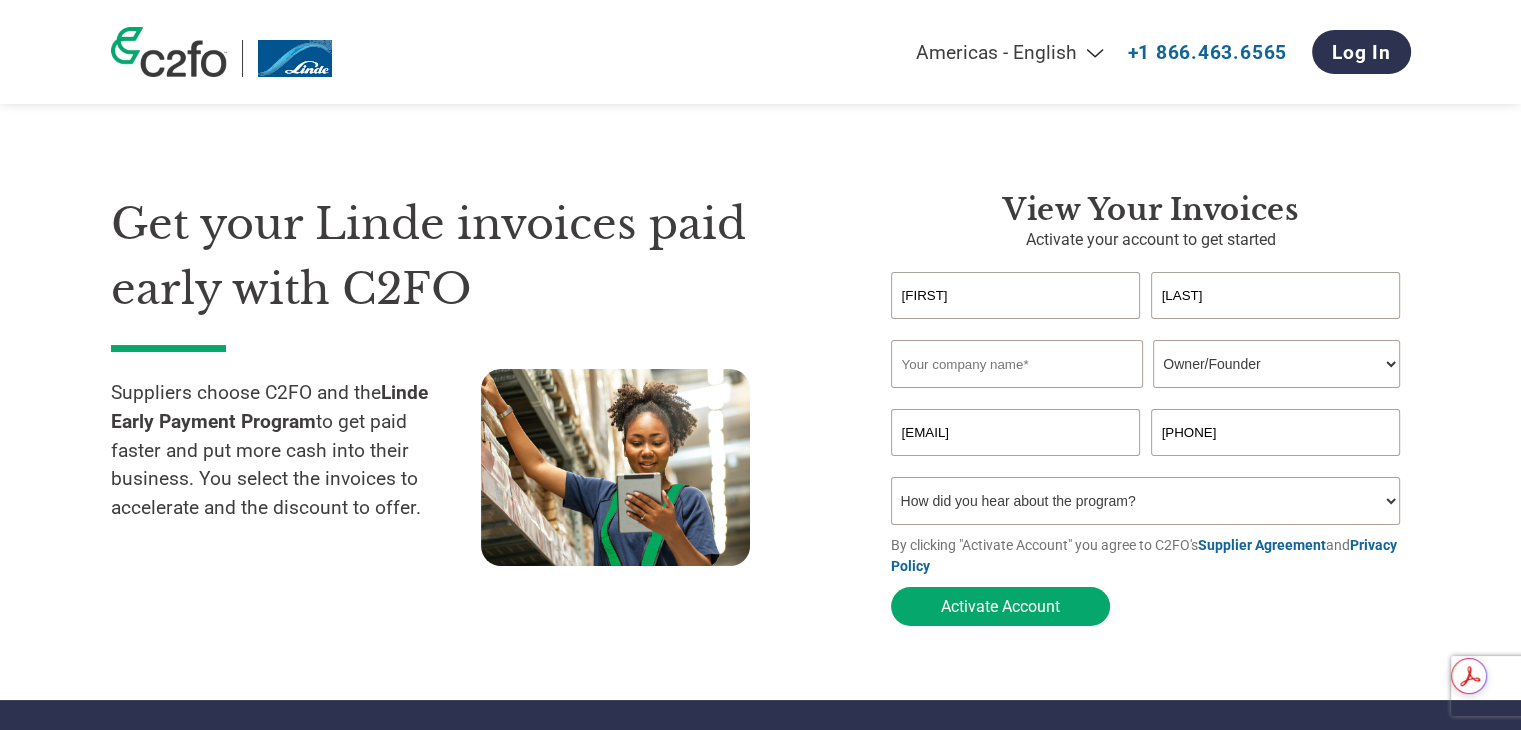 scroll, scrollTop: 0, scrollLeft: 0, axis: both 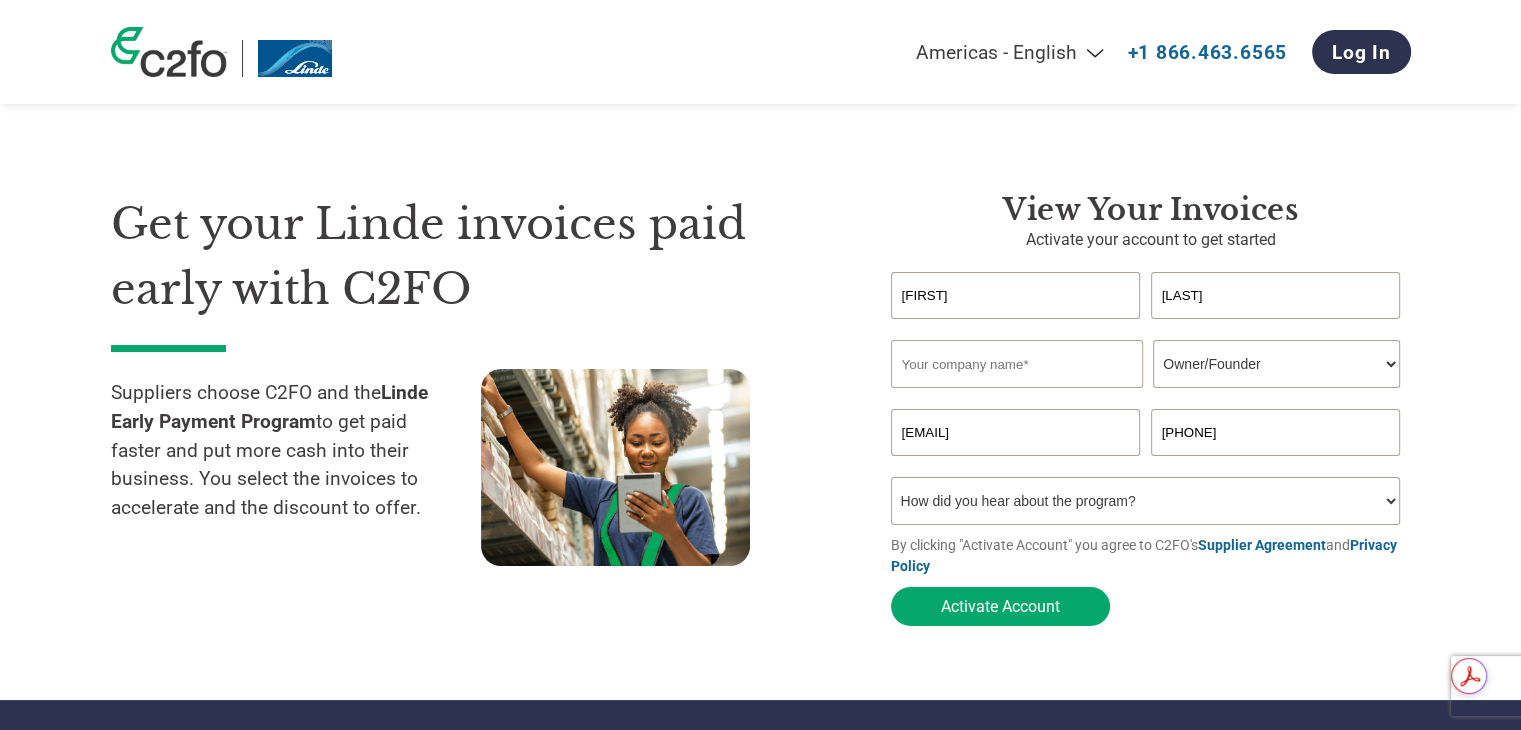 drag, startPoint x: 956, startPoint y: 367, endPoint x: 840, endPoint y: 596, distance: 256.7041 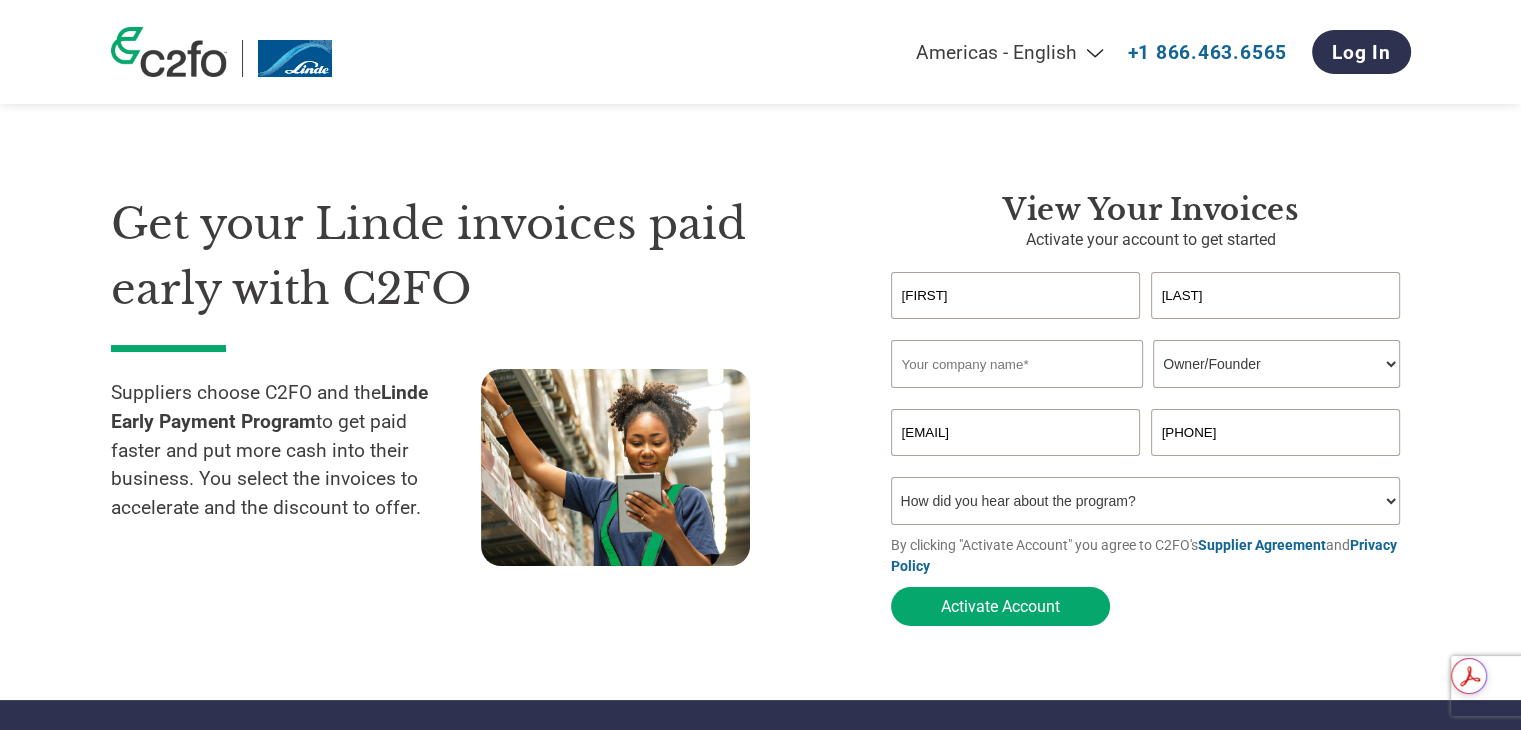 paste on "[COMPANY_NAME]" 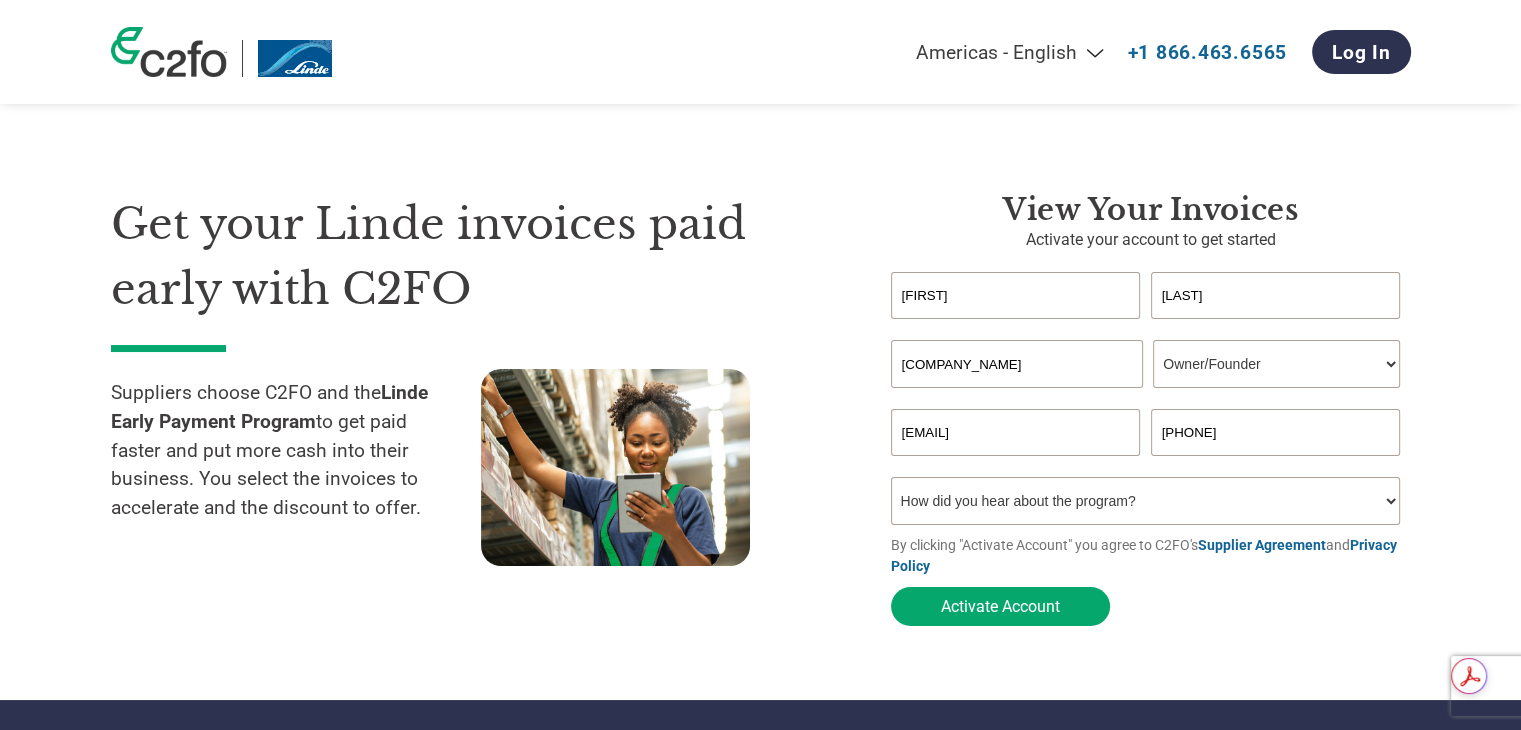 click at bounding box center [656, 469] 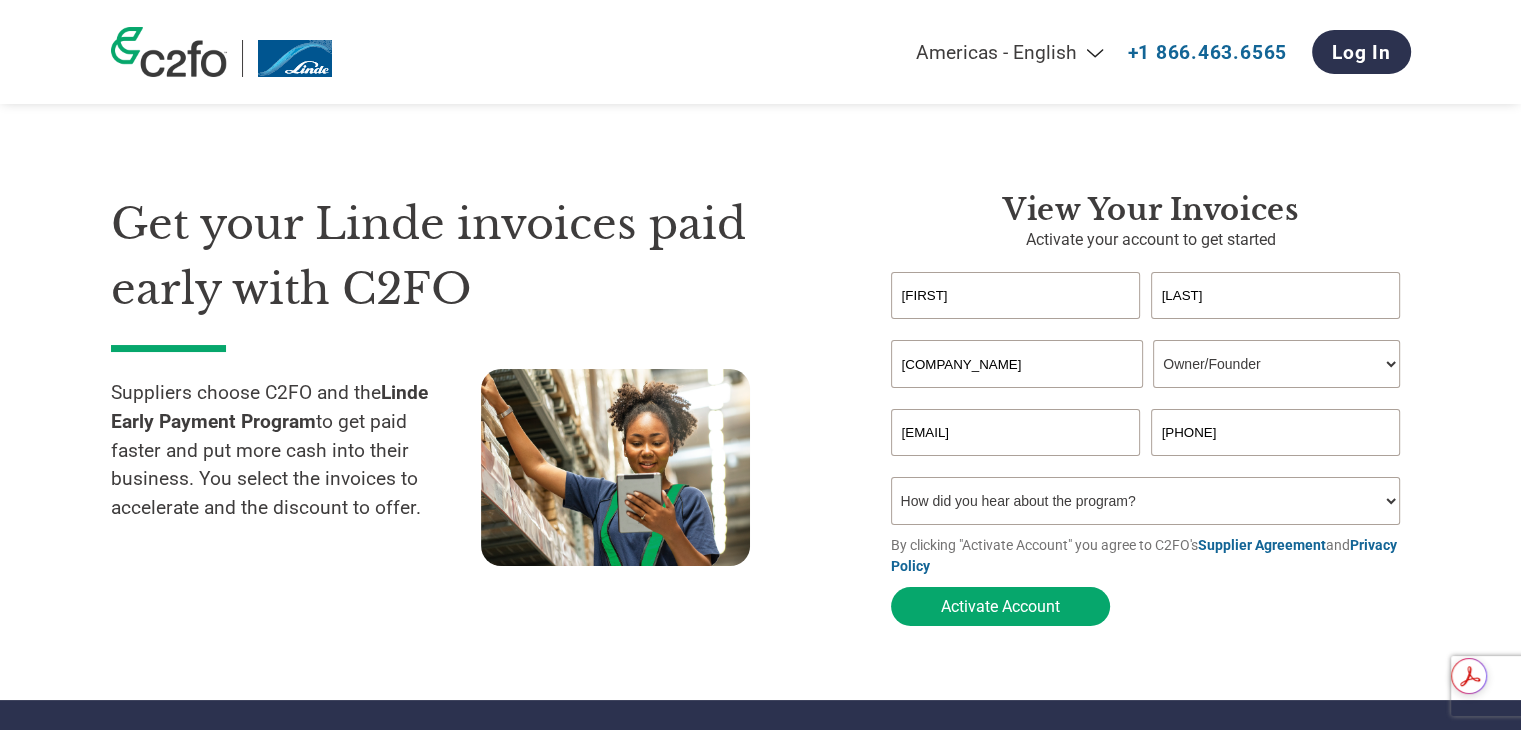 scroll, scrollTop: 0, scrollLeft: 32, axis: horizontal 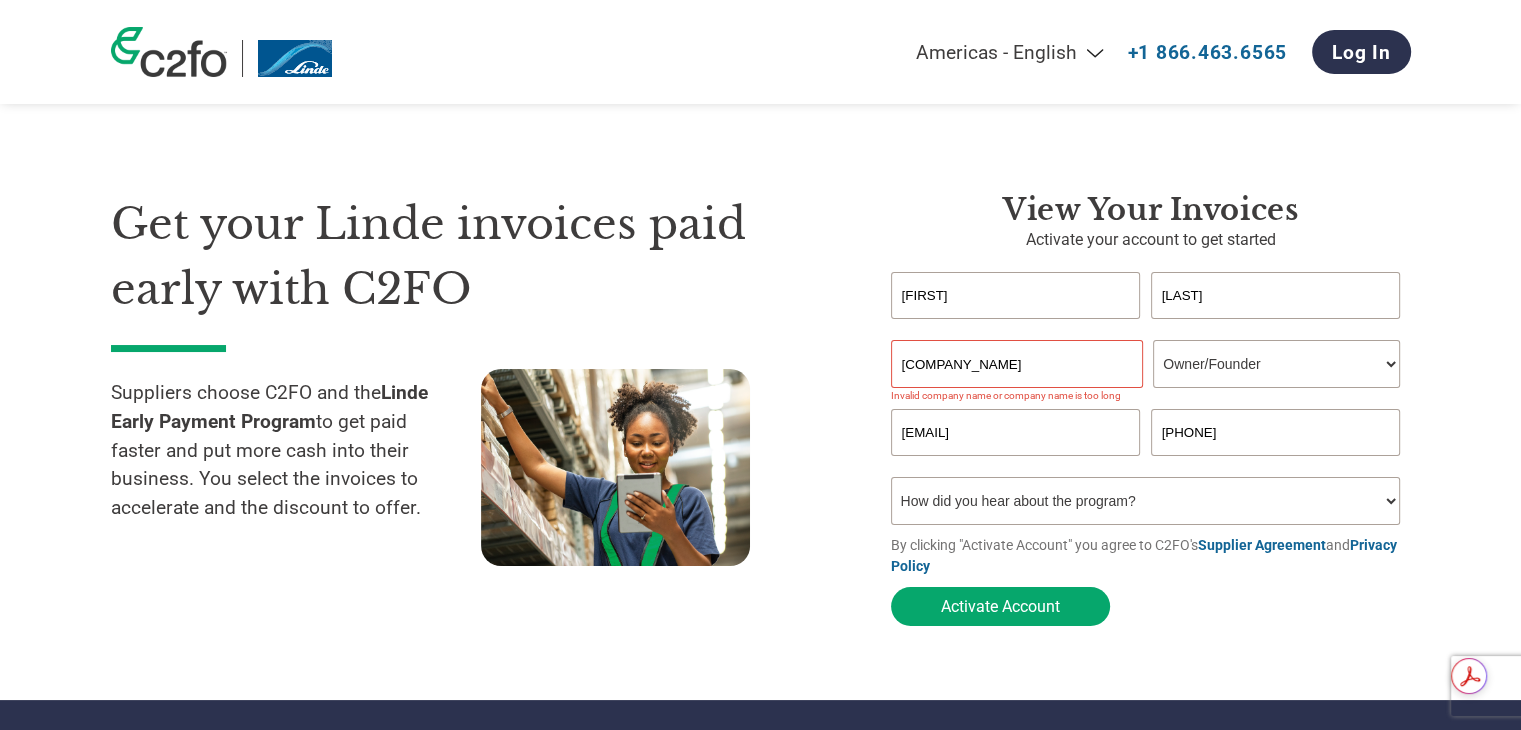 click on "View Your Invoices Activate your account to get started [FIRST] [LAST] Invalid first name or first name is too long Invalid last name or last name is too long [COMPANY_NAME] Your role* CFO Controller Credit Manager Finance Director Treasurer CEO President Owner/Founder Accounting Bookkeeper Accounts Receivable Office Manager Other Invalid company name or company name is too long [EMAIL] [PHONE] Inavlid Email Address Inavlid Phone Number How did you hear about the program? Received a letter Email Social Media Online Search Family/Friend/Acquaintance At an event Other By clicking "Activate Account" you agree to C2FO's Supplier Agreement and Privacy Policy
Activate Account" at bounding box center (1136, 414) 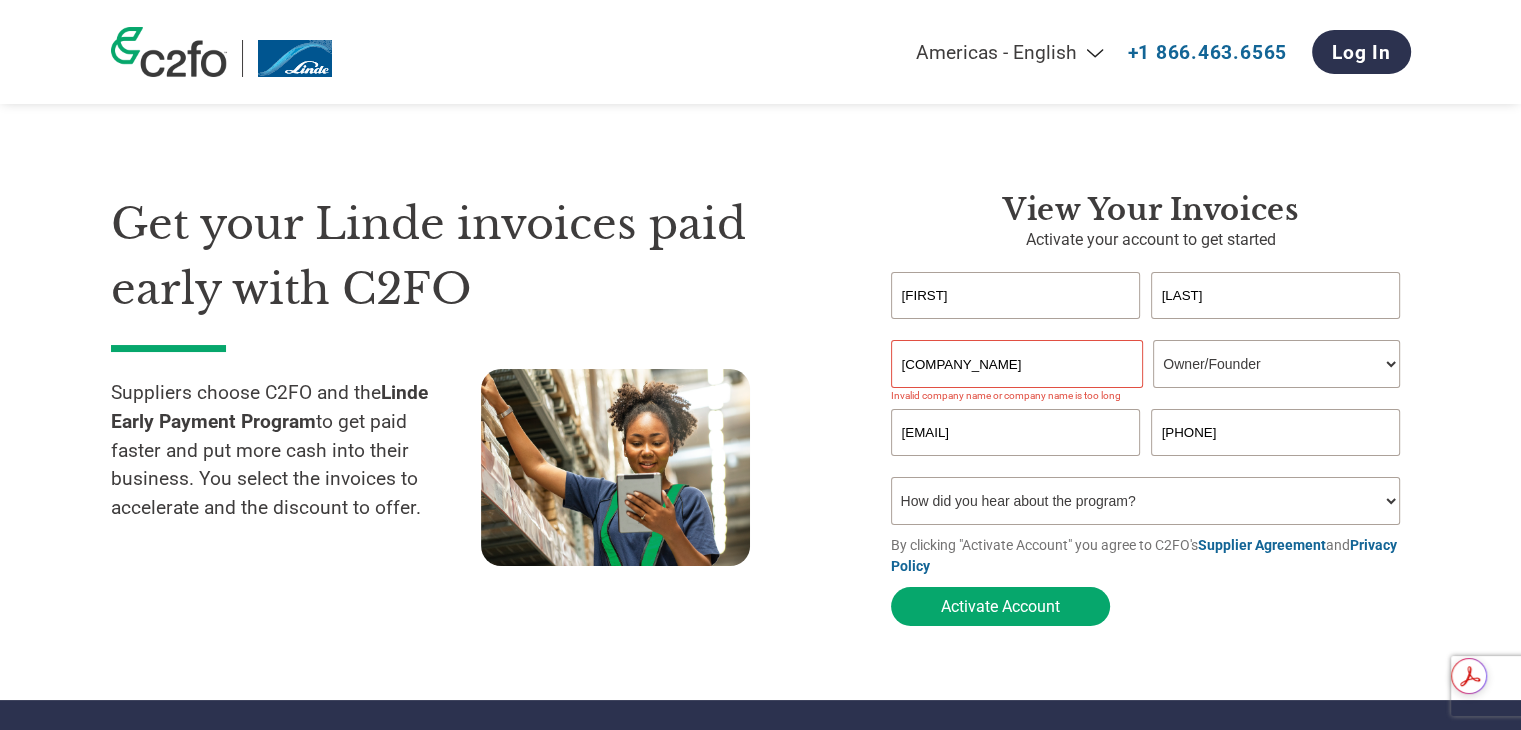 click on "[COMPANY_NAME]" at bounding box center (1017, 364) 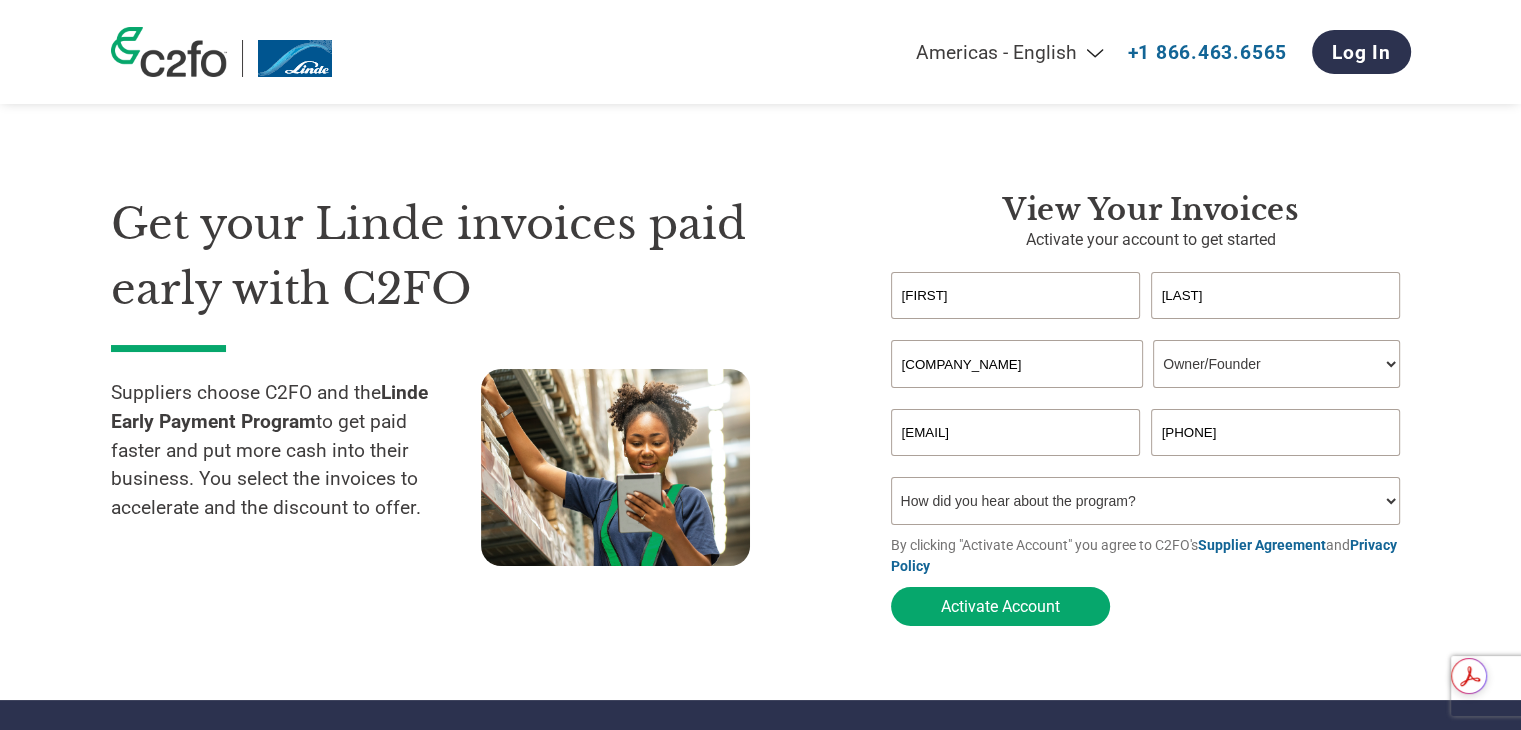 click on "[COMPANY_NAME]" at bounding box center [1017, 364] 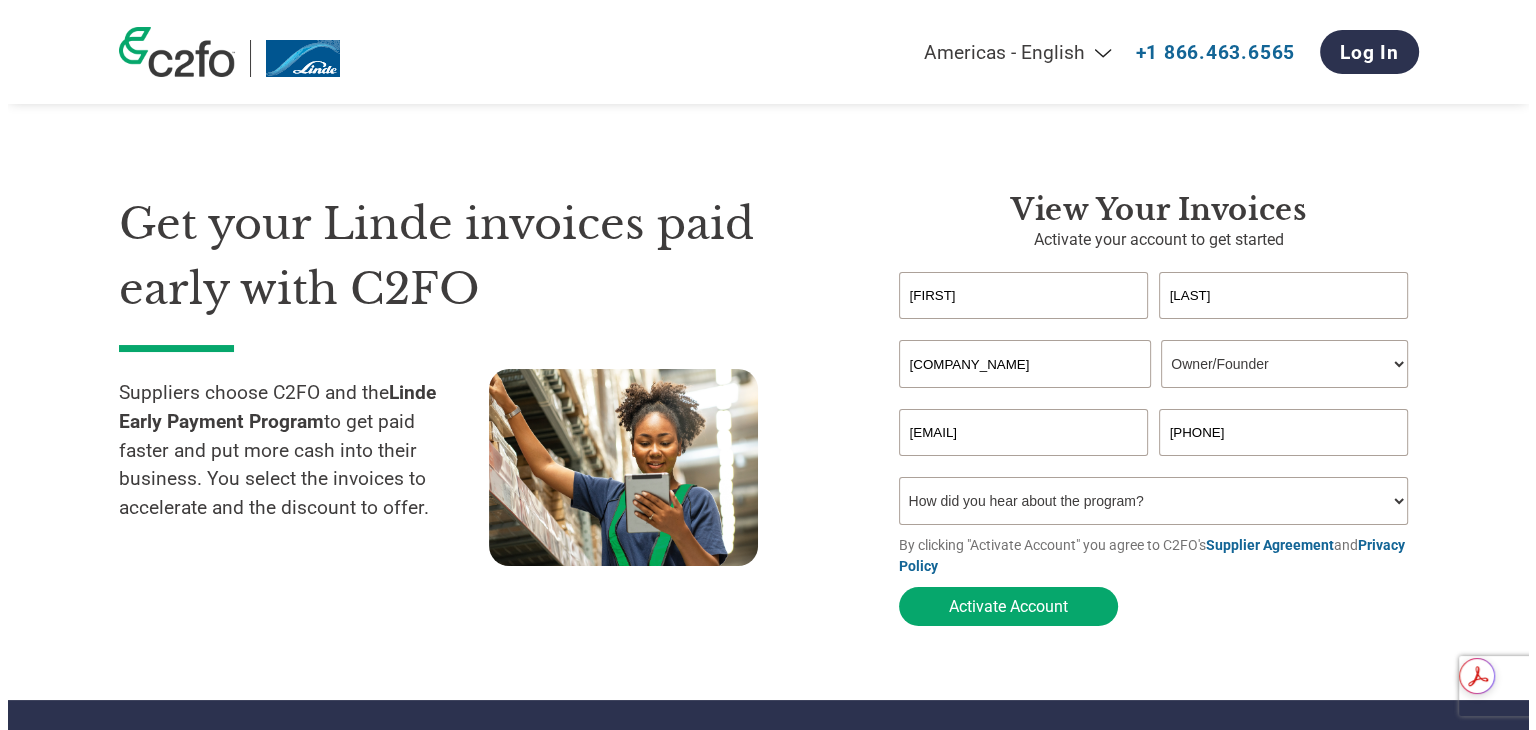 scroll, scrollTop: 0, scrollLeft: 0, axis: both 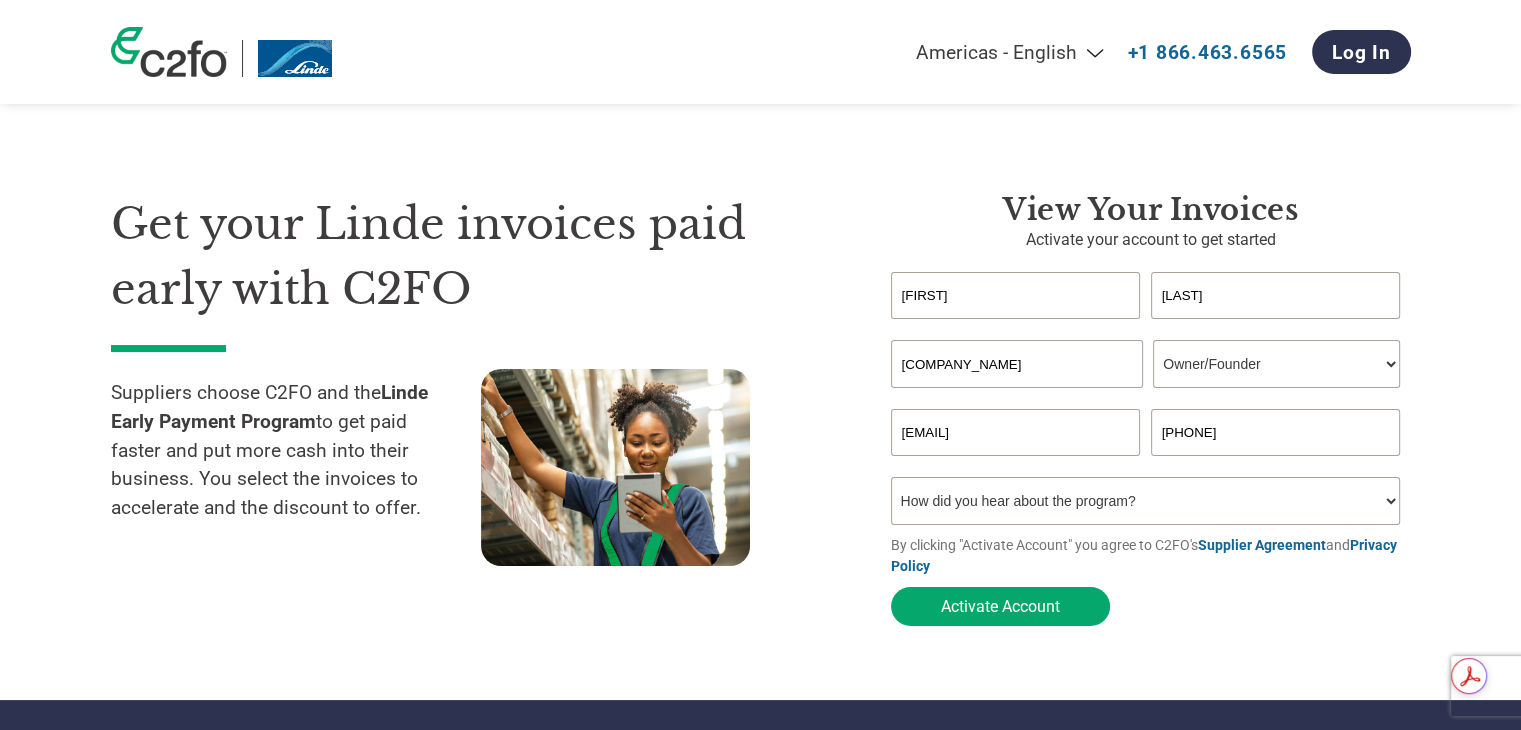 type on "[COMPANY_NAME]" 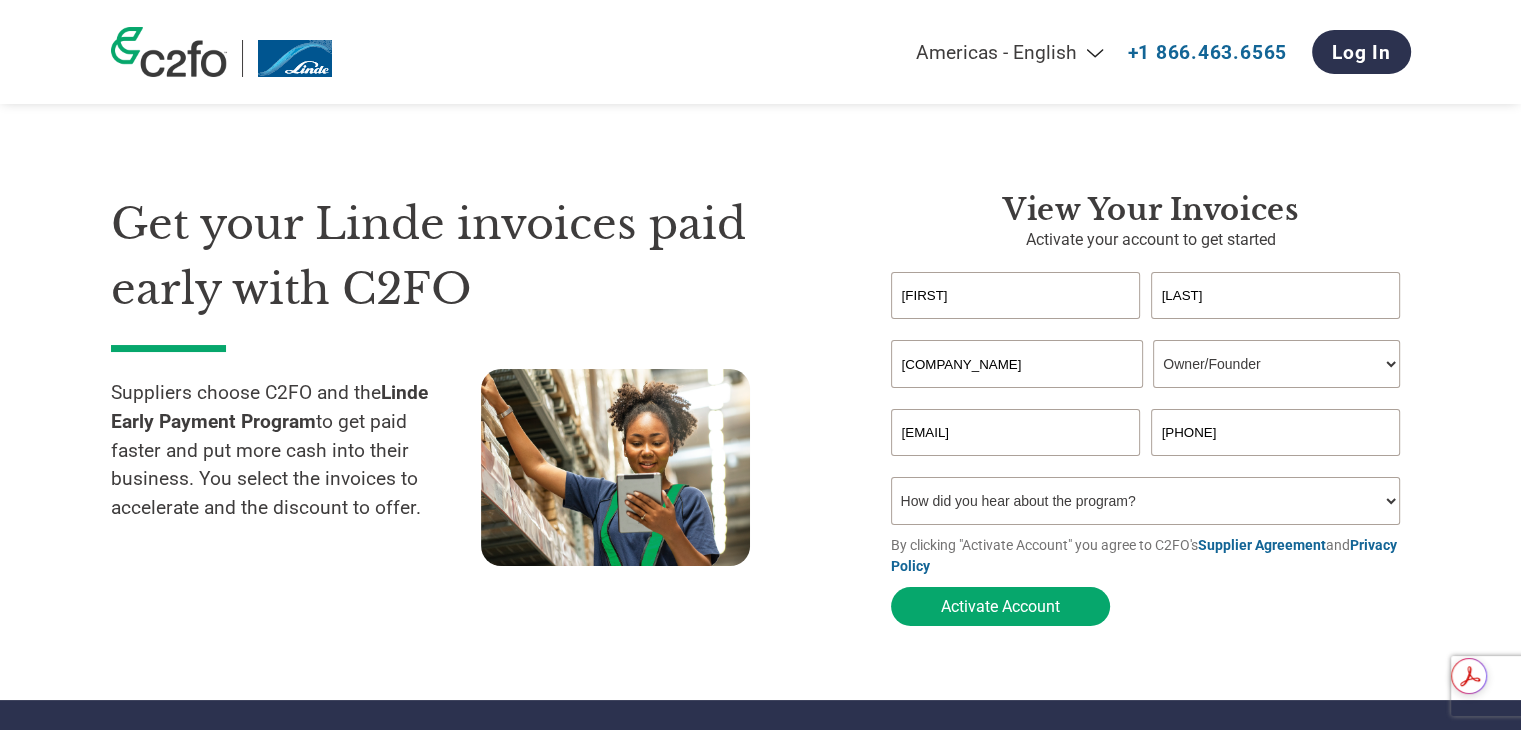 click on "Activate Account" at bounding box center (1000, 606) 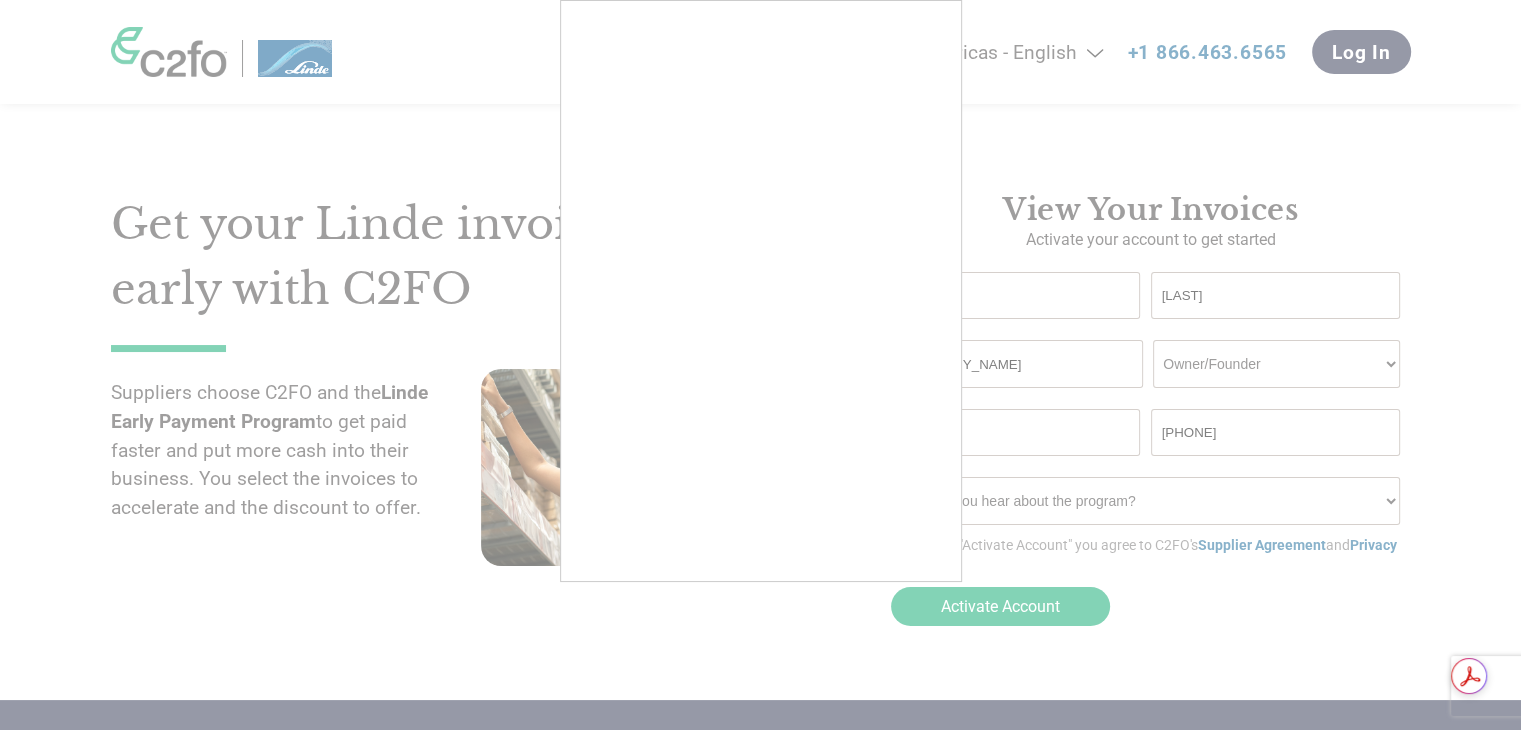 click at bounding box center (760, 365) 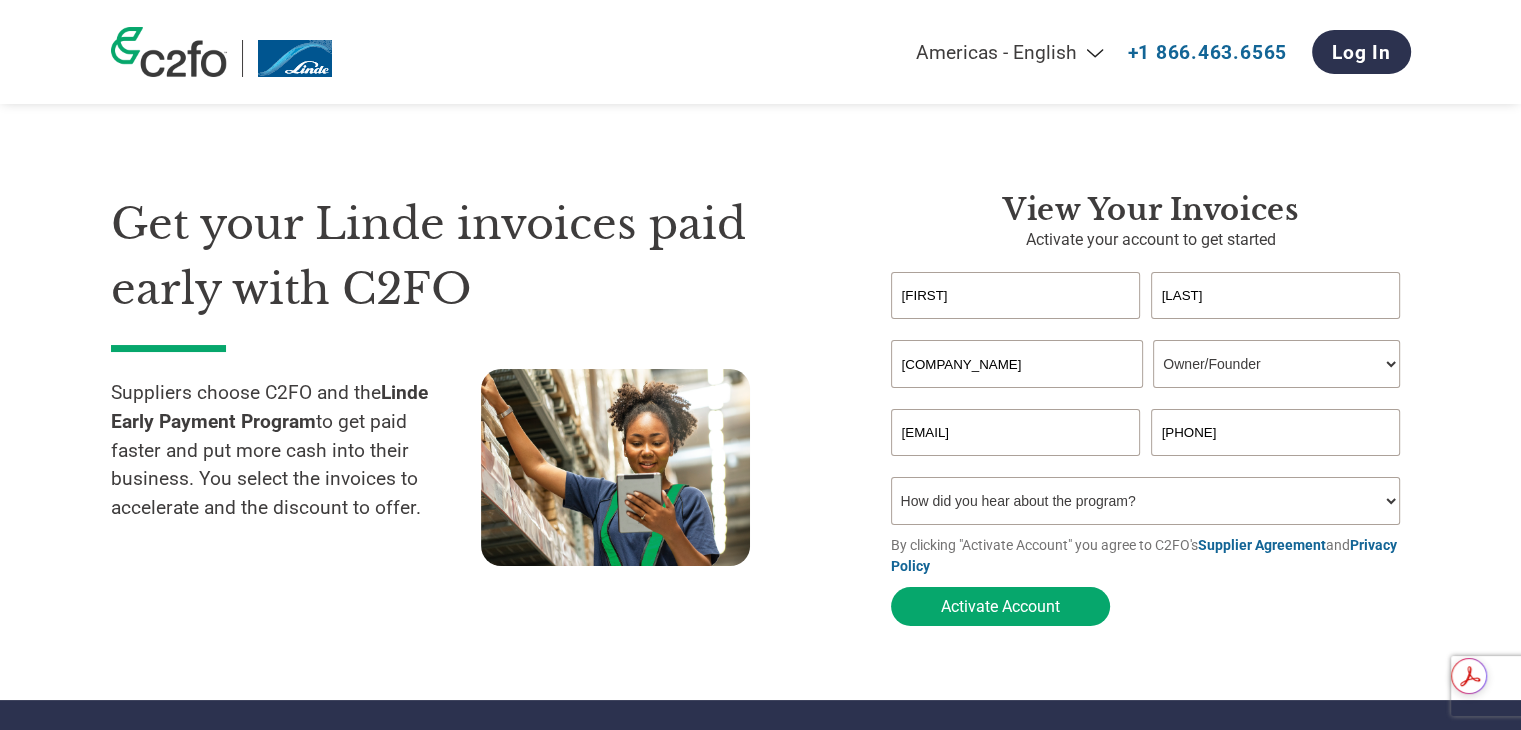 click on "[COMPANY_NAME]" at bounding box center (1017, 364) 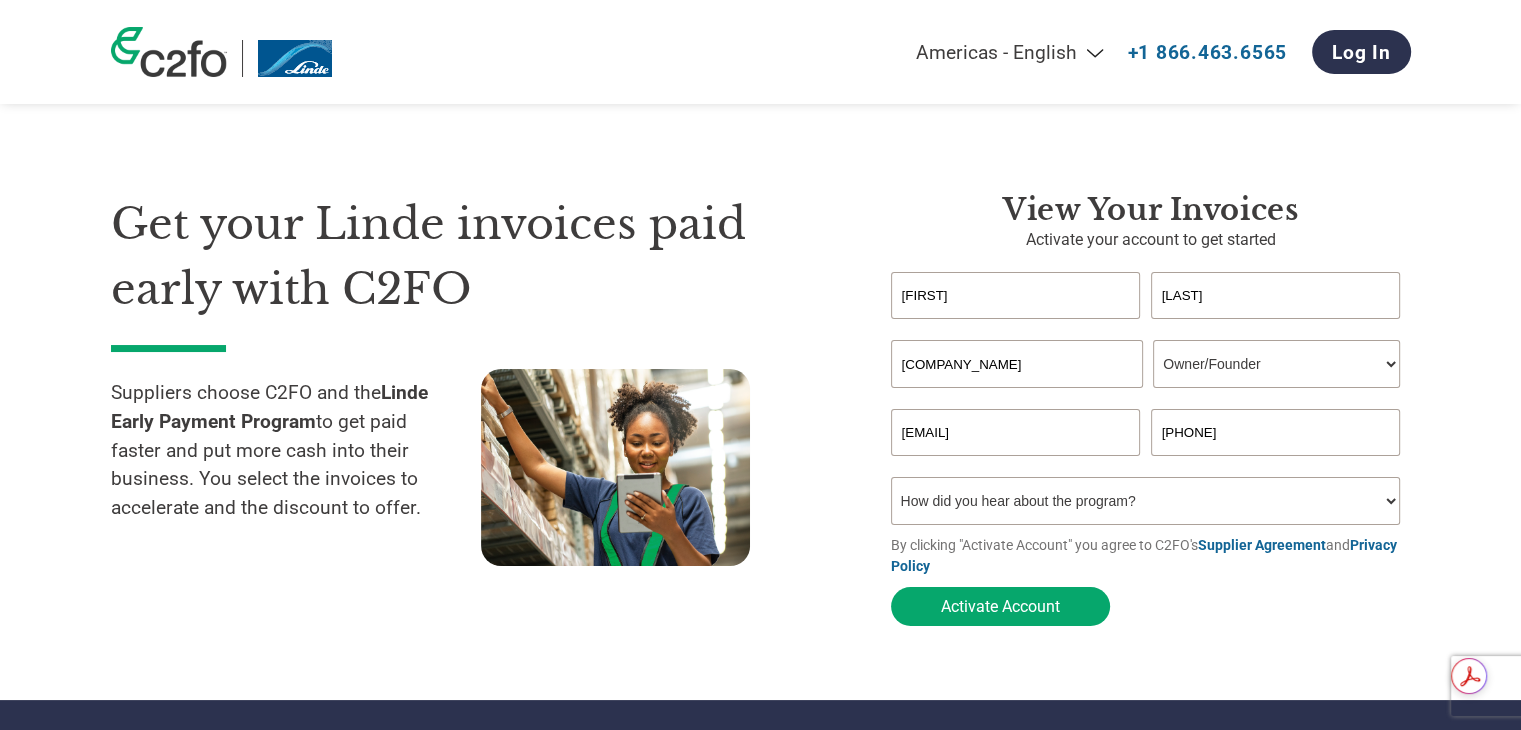 click on "Get your Linde invoices paid early with C2FO Suppliers choose C2FO and the Linde Early Payment Program to get paid faster and put more cash into their business. You select the invoices to accelerate and the discount to offer." at bounding box center (486, 414) 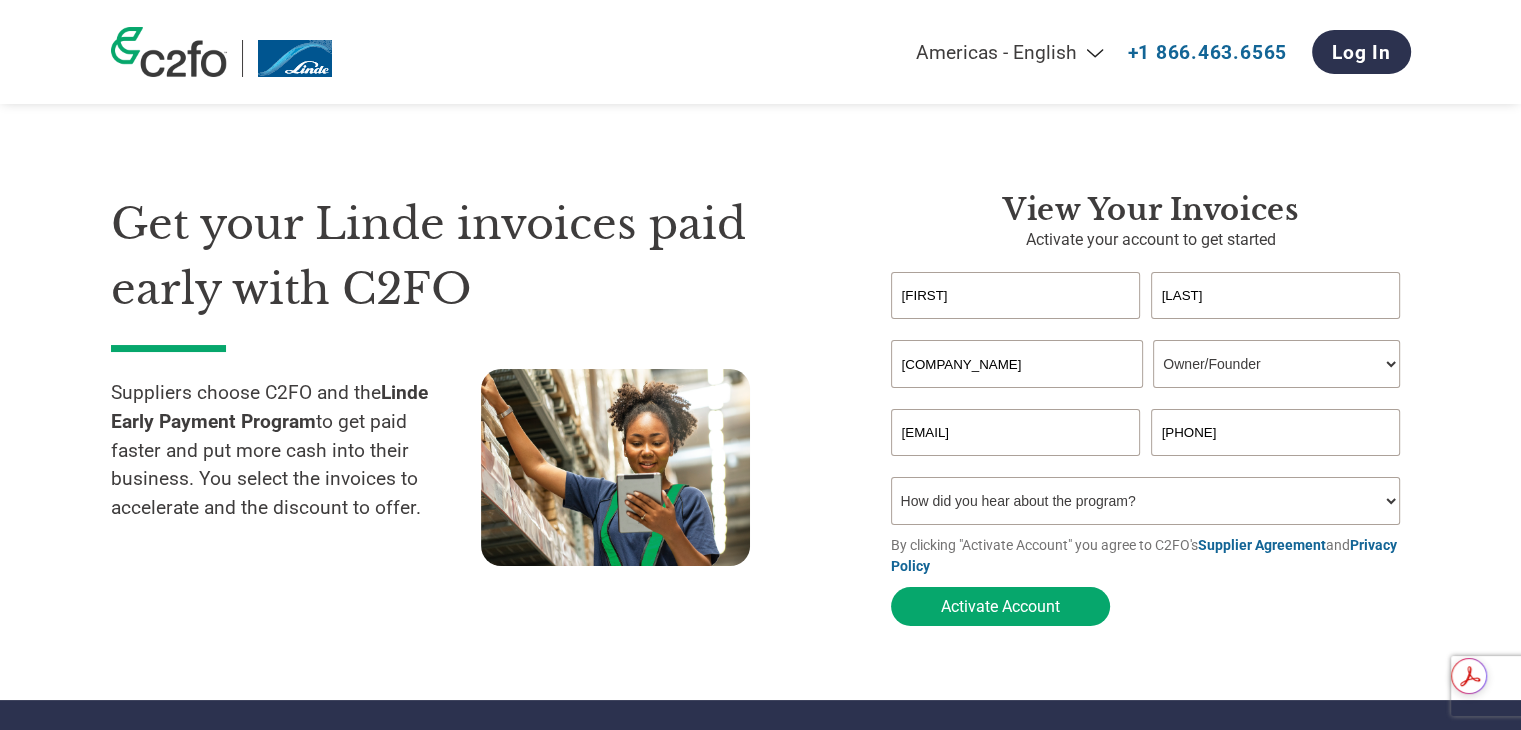 click on "How did you hear about the program? Received a letter Email Social Media Online Search Family/Friend/Acquaintance At an event Other" at bounding box center (1146, 501) 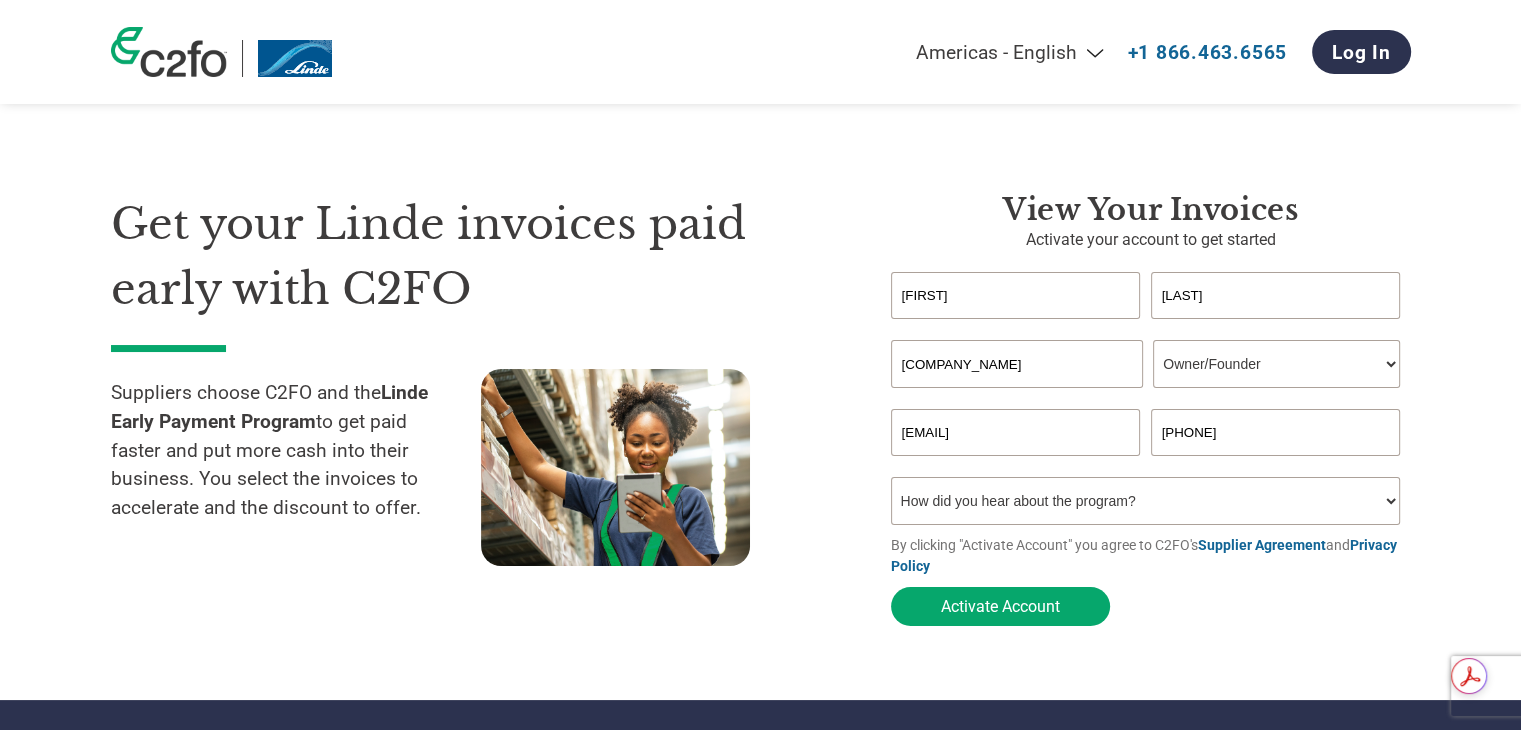 select on "Received a Letter" 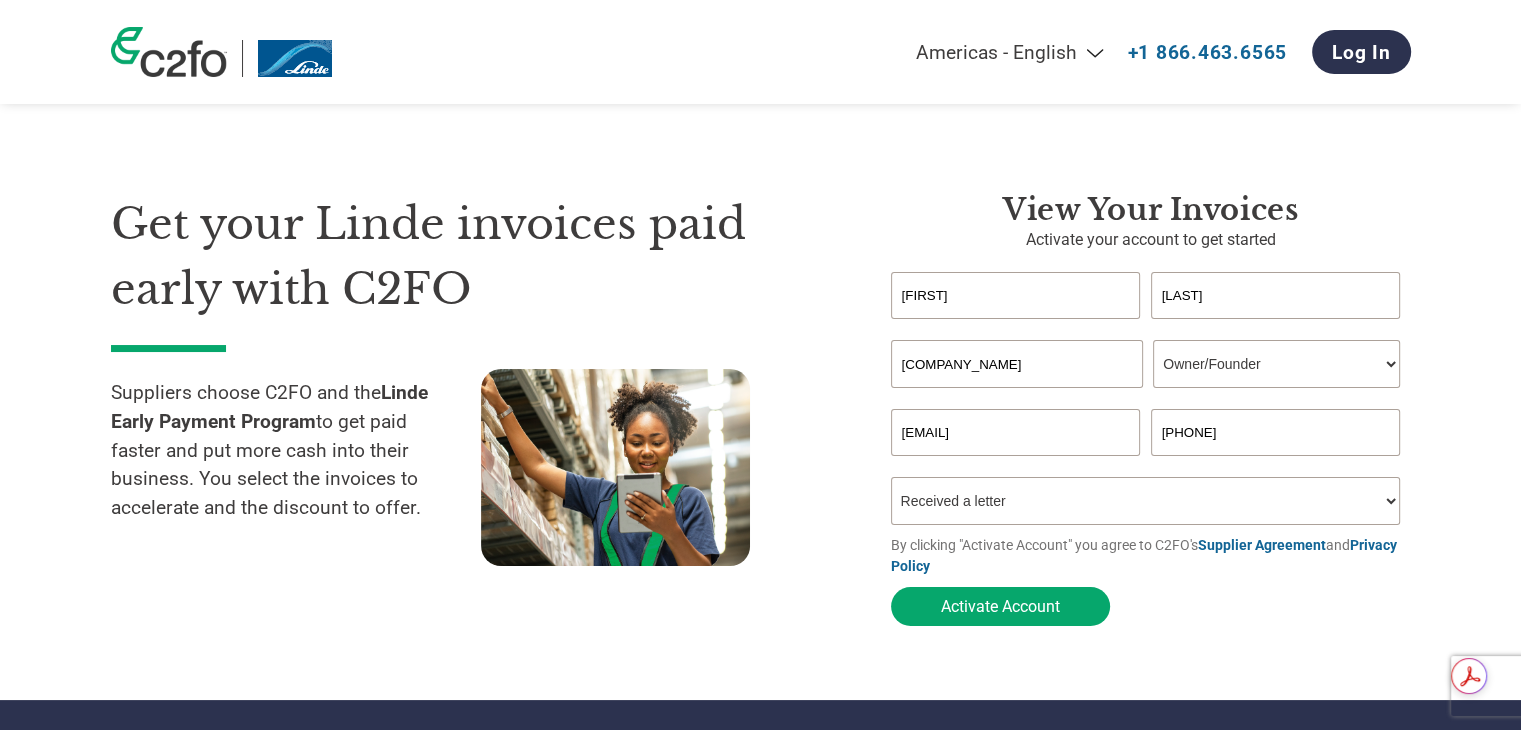 click on "How did you hear about the program? Received a letter Email Social Media Online Search Family/Friend/Acquaintance At an event Other" at bounding box center [1146, 501] 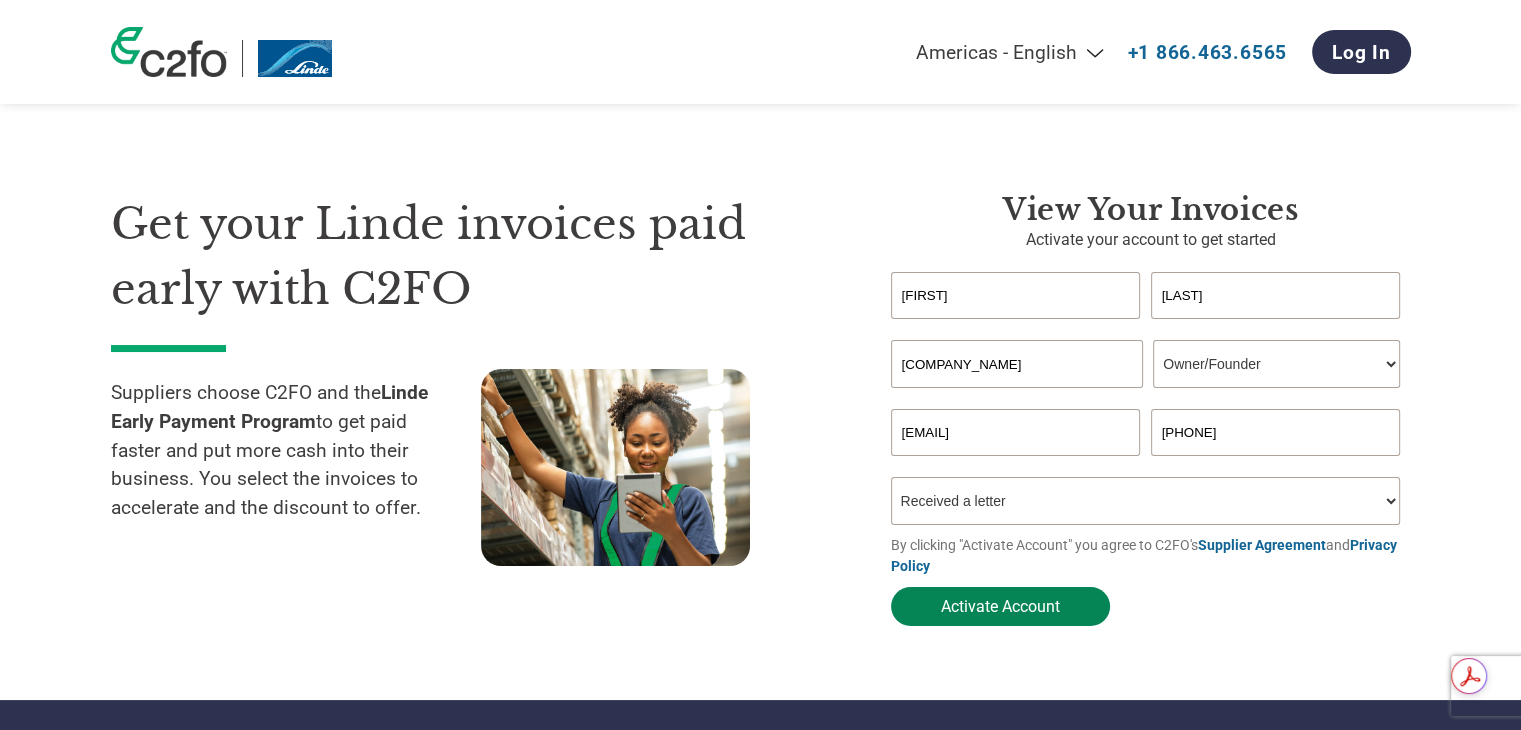 click on "Activate Account" at bounding box center (1000, 606) 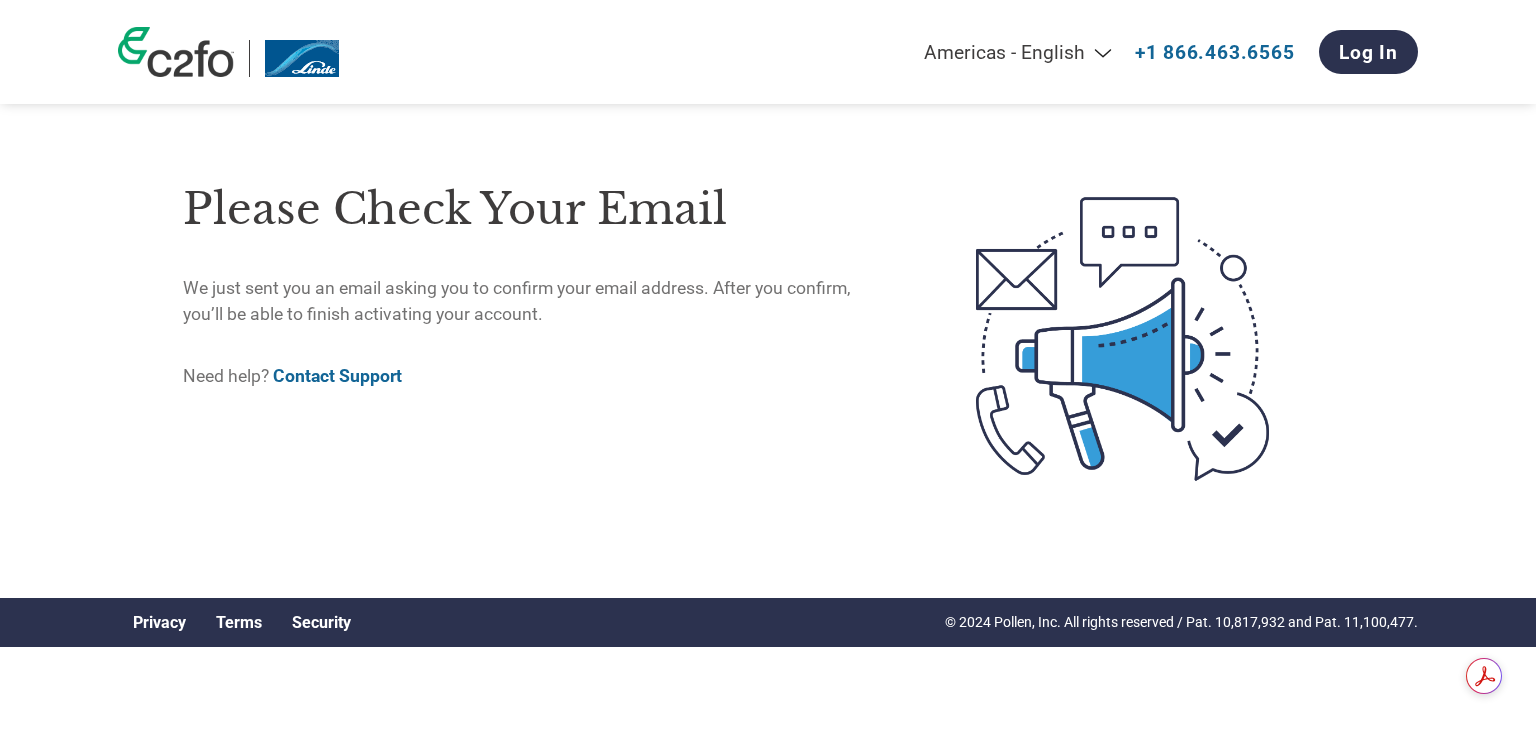 click on "Need help?   Contact Support" at bounding box center (537, 376) 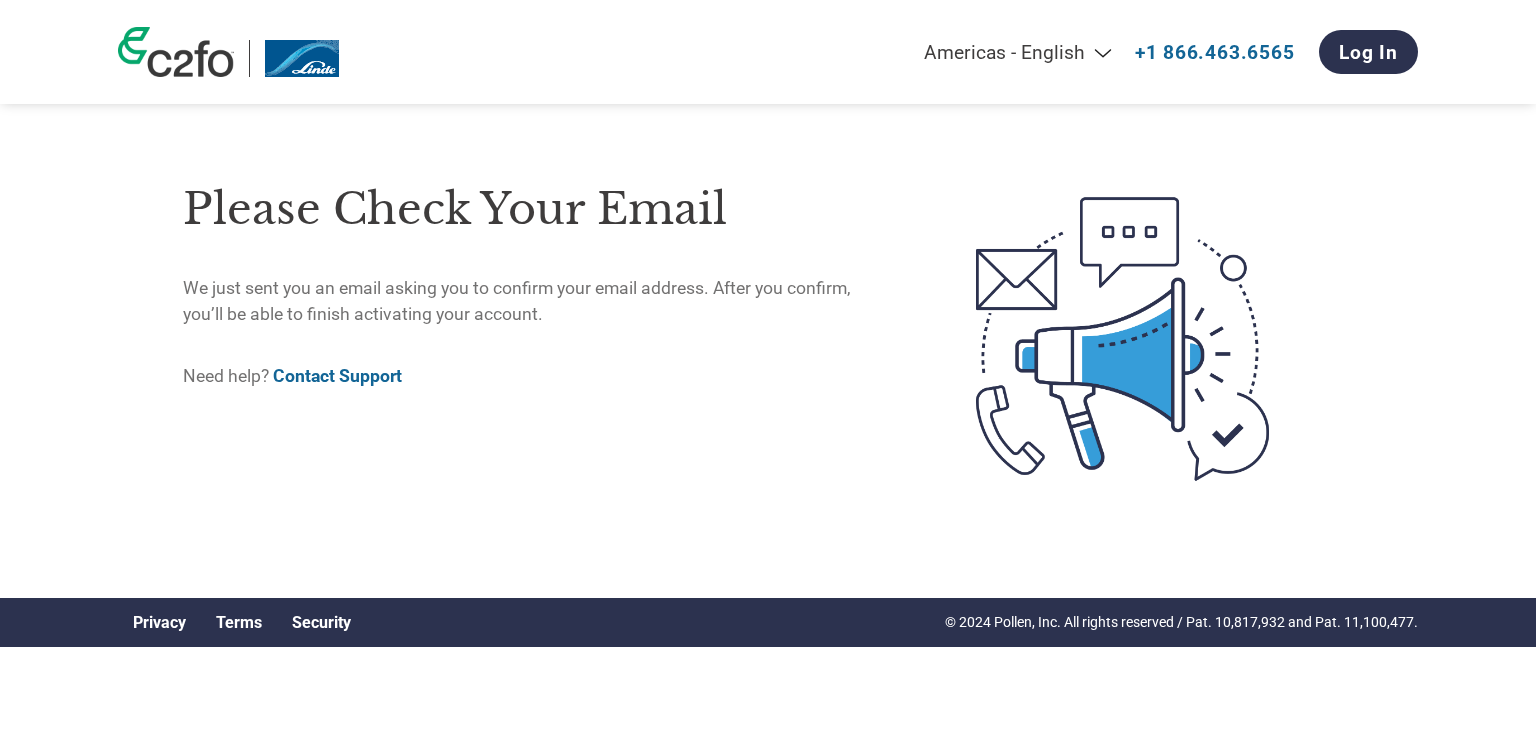 drag, startPoint x: 183, startPoint y: 285, endPoint x: 564, endPoint y: 324, distance: 382.99088 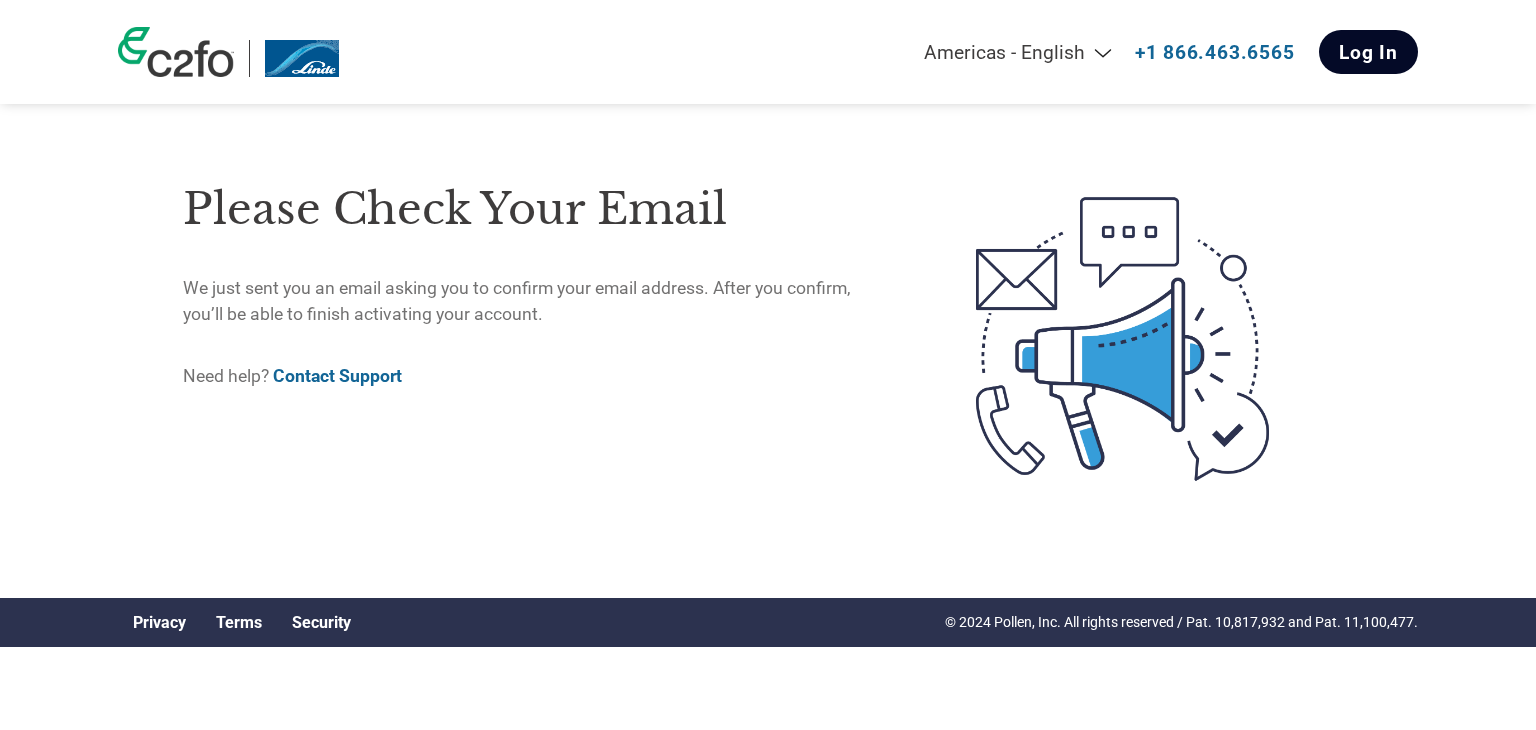 click on "Log In" at bounding box center (1368, 52) 